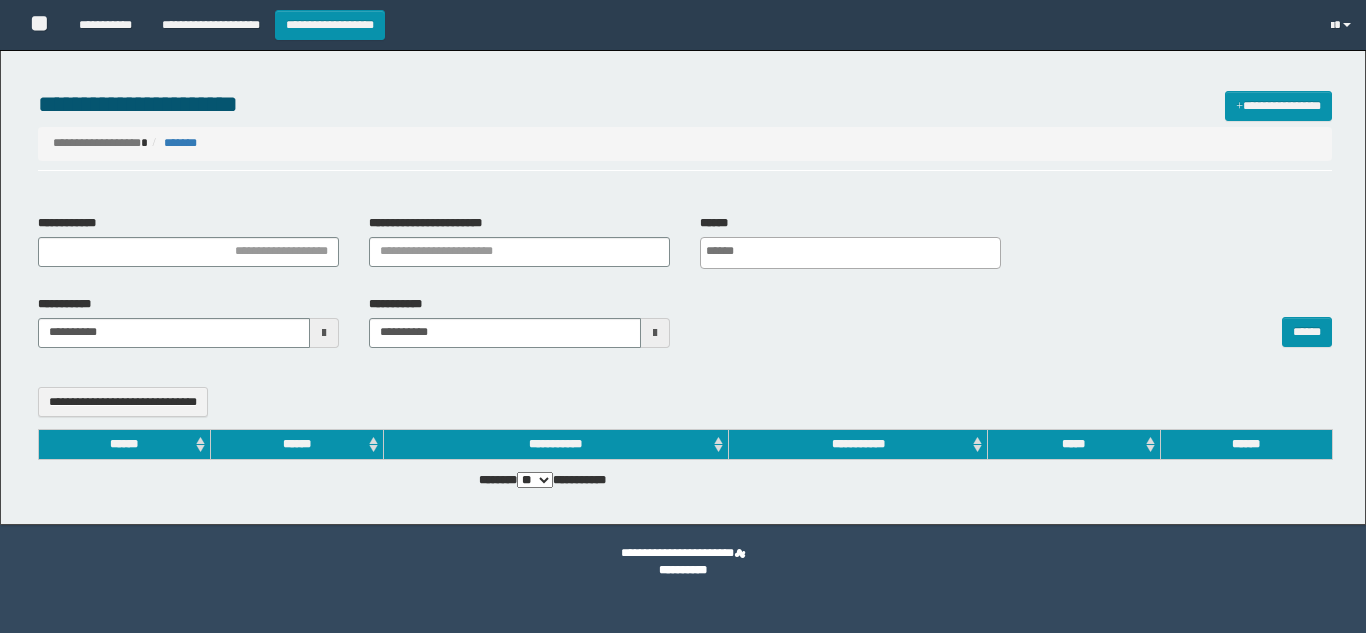 select 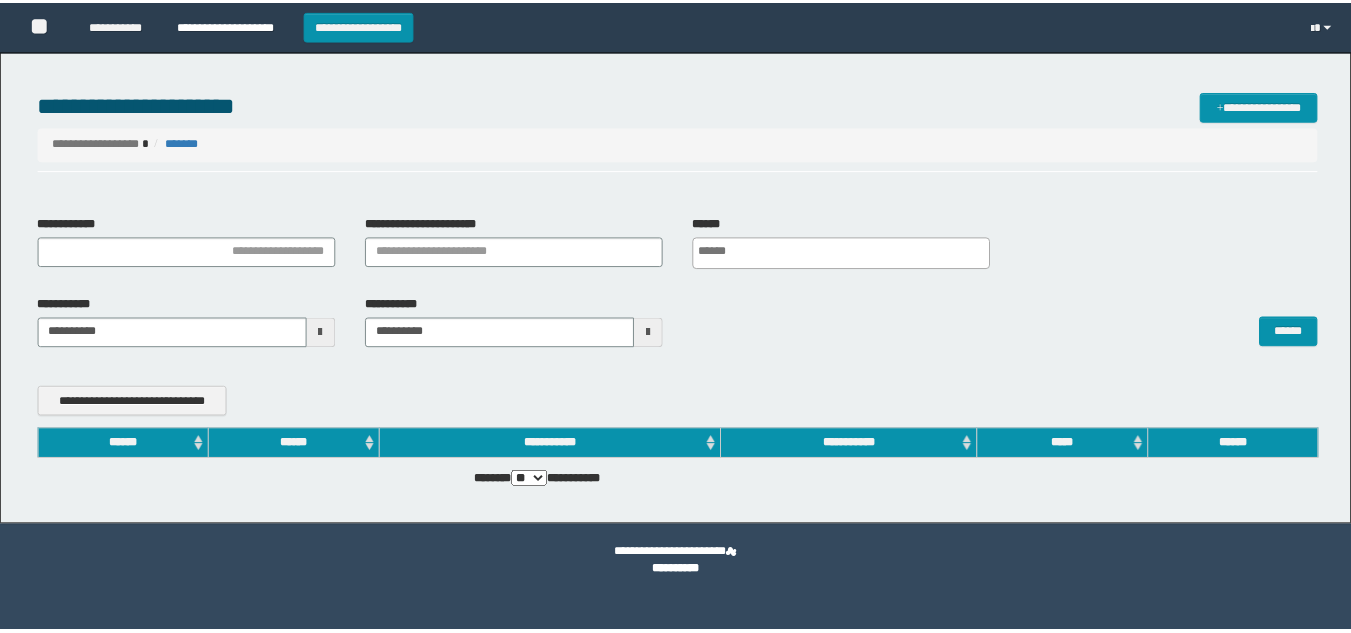 scroll, scrollTop: 0, scrollLeft: 0, axis: both 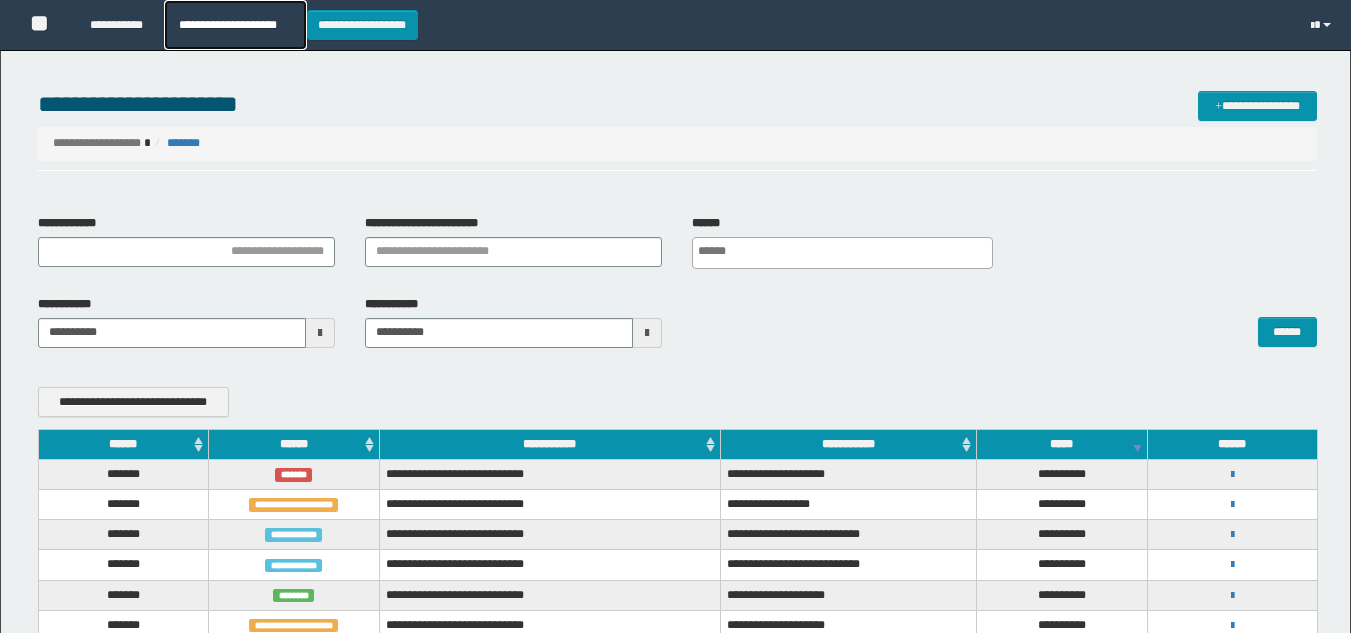 click on "**********" at bounding box center (235, 25) 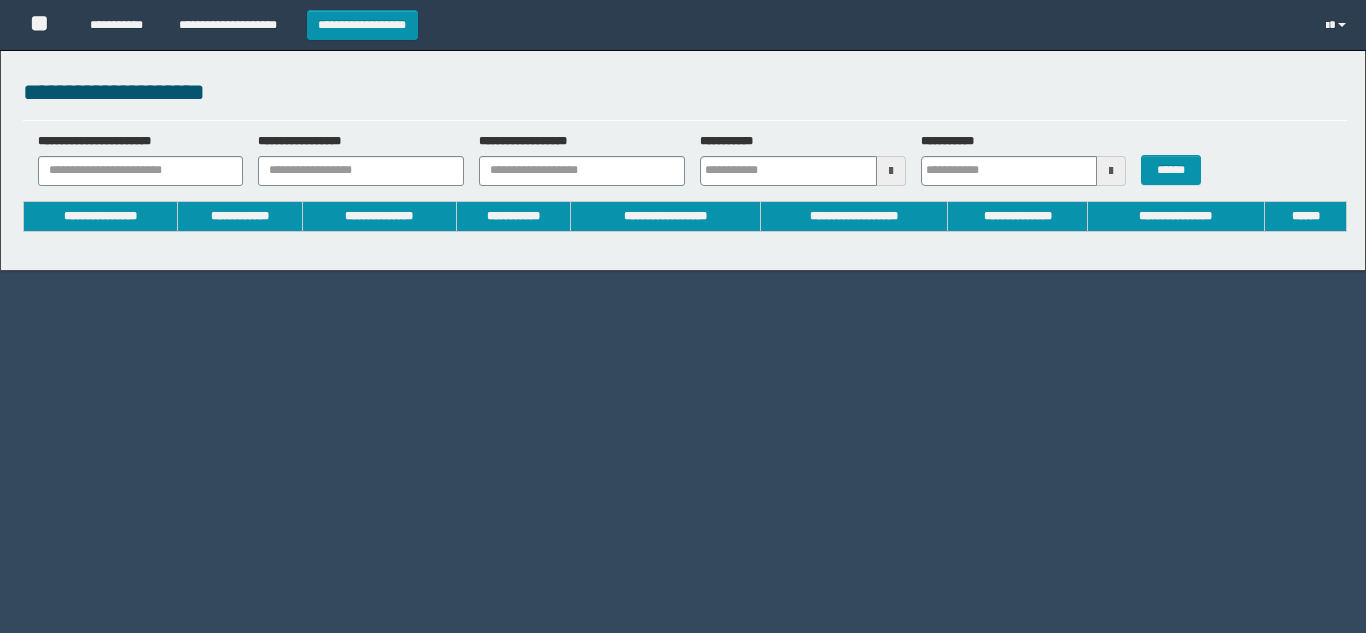 scroll, scrollTop: 0, scrollLeft: 0, axis: both 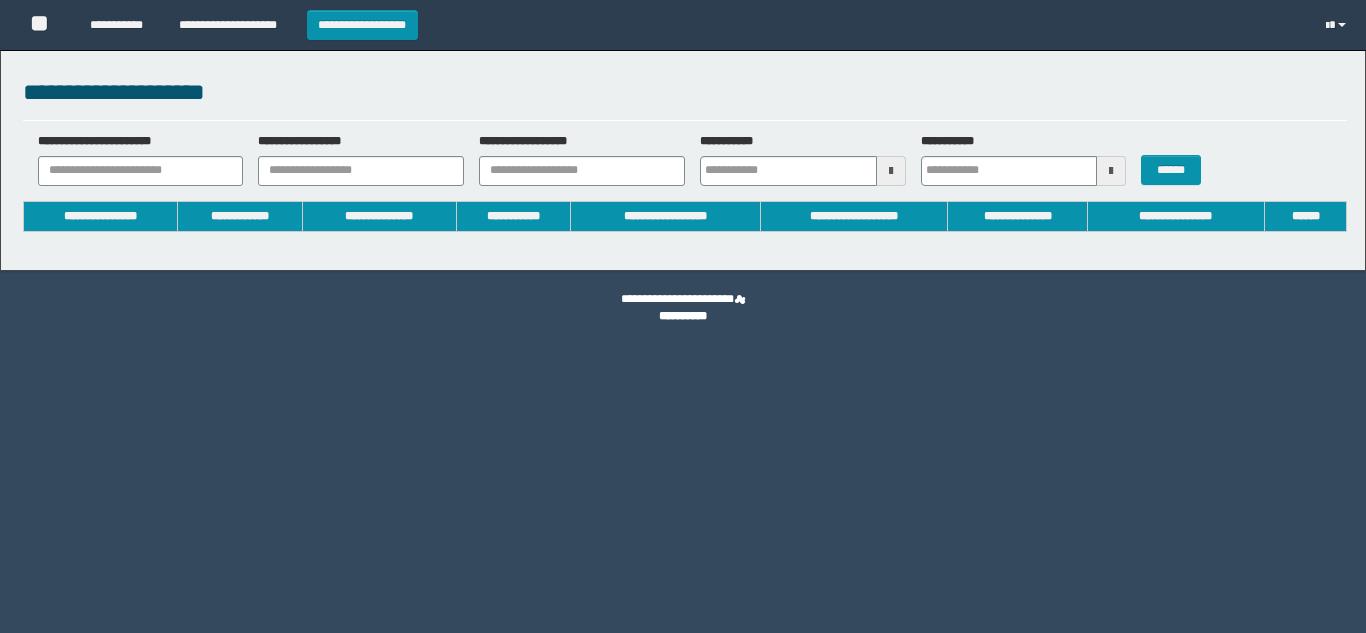 type on "**********" 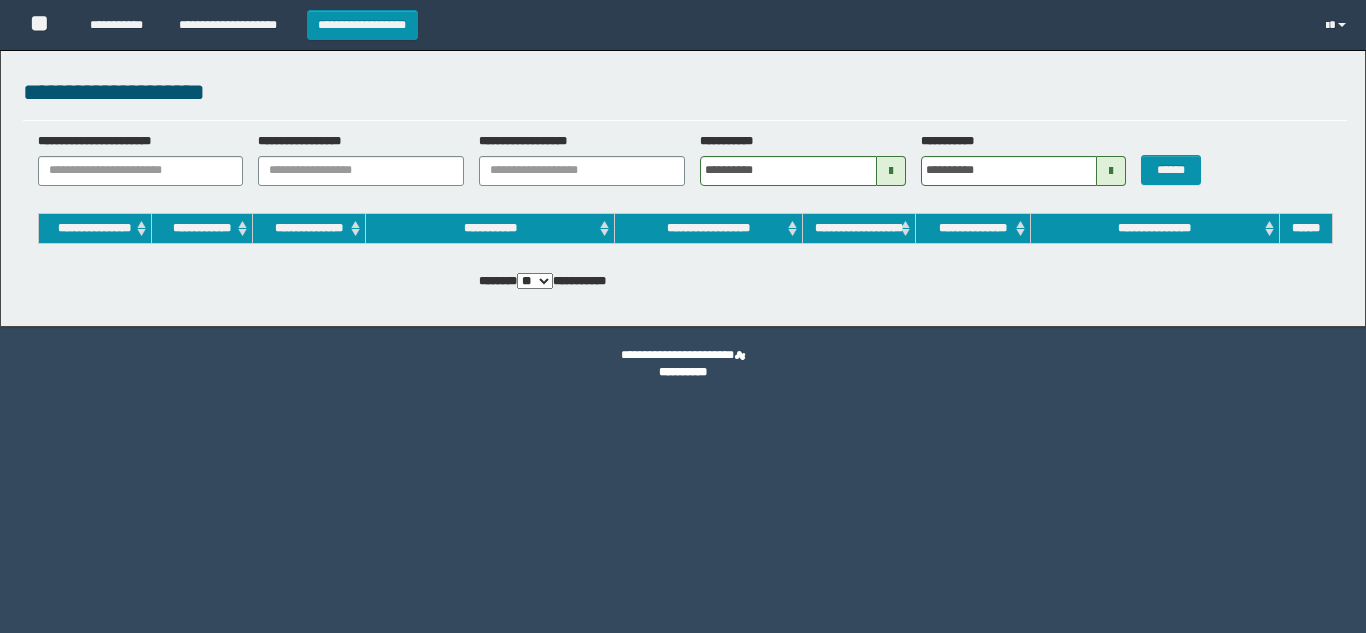scroll, scrollTop: 0, scrollLeft: 0, axis: both 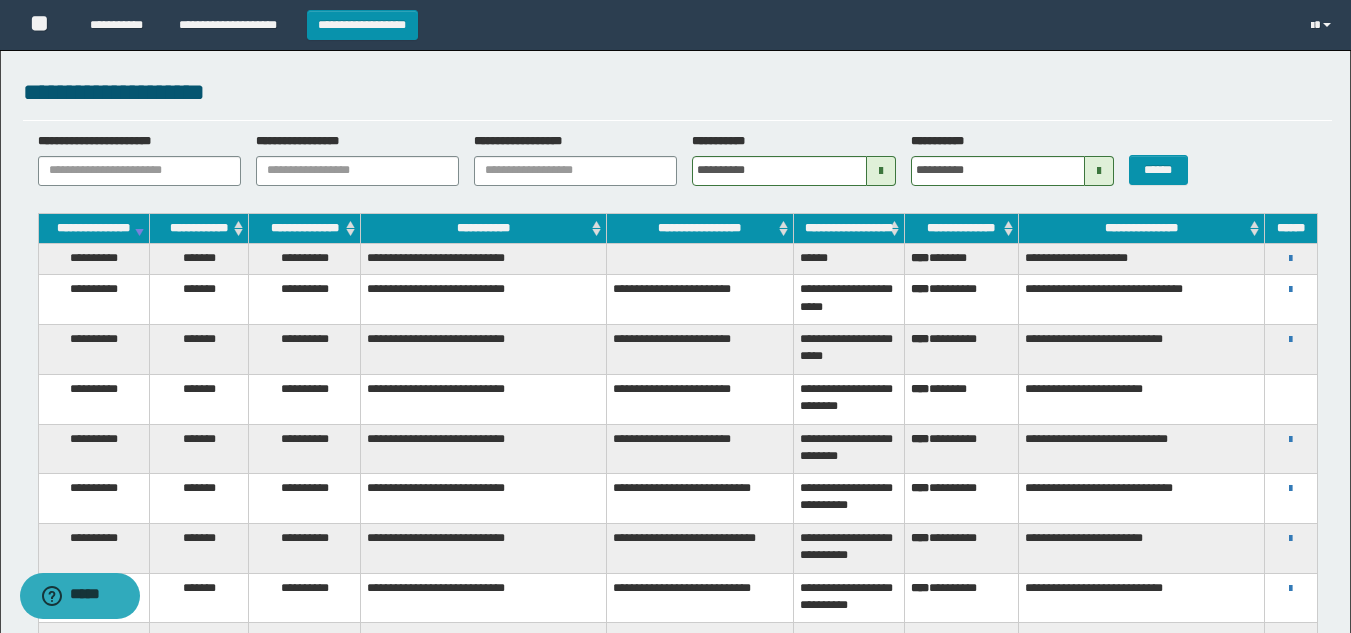 click on "**********" at bounding box center (675, 1396) 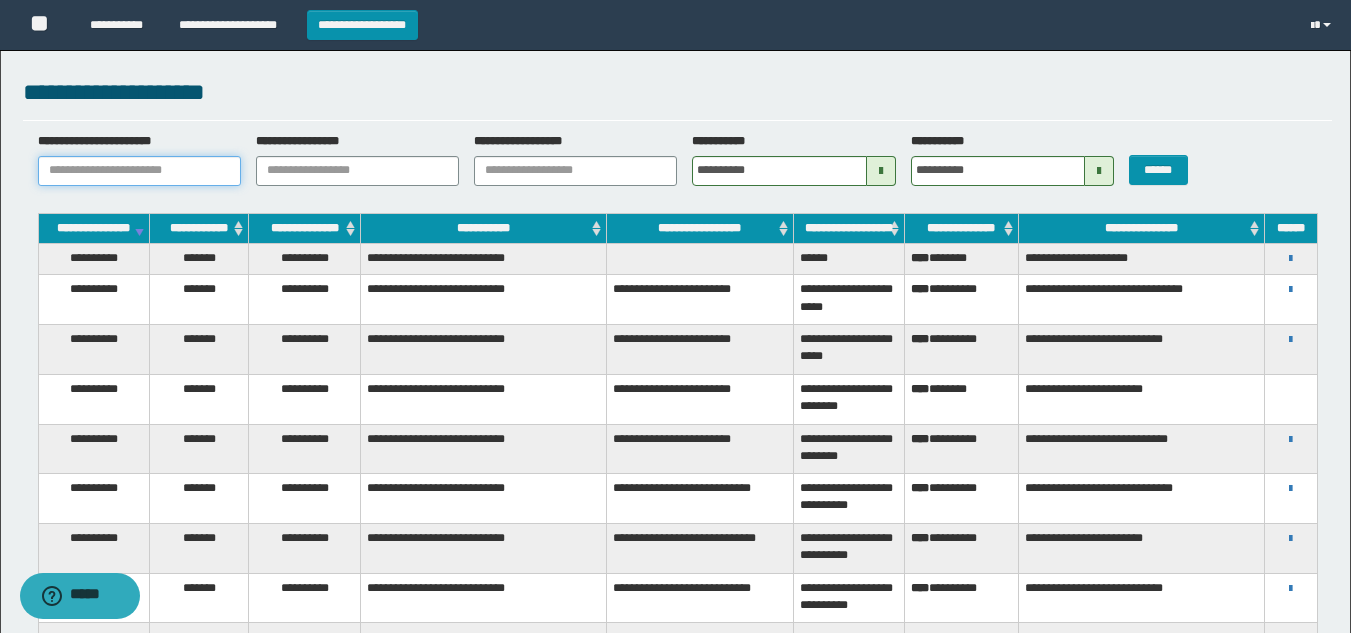 click on "**********" at bounding box center [139, 171] 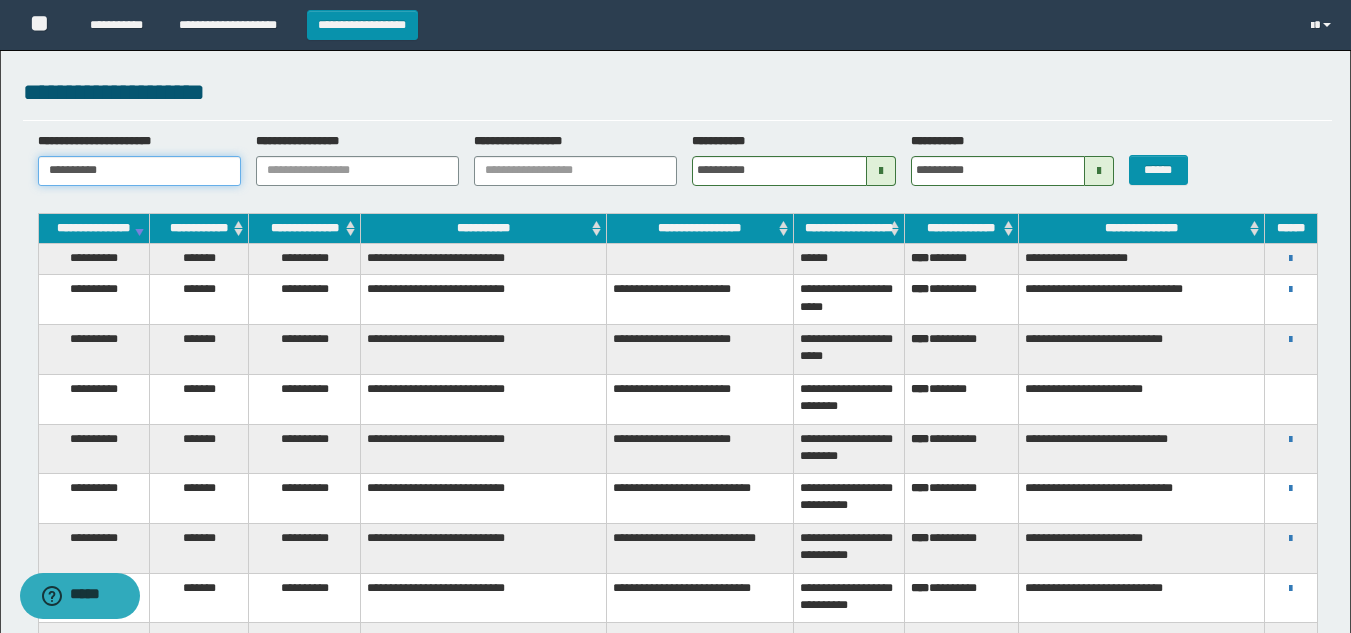 type 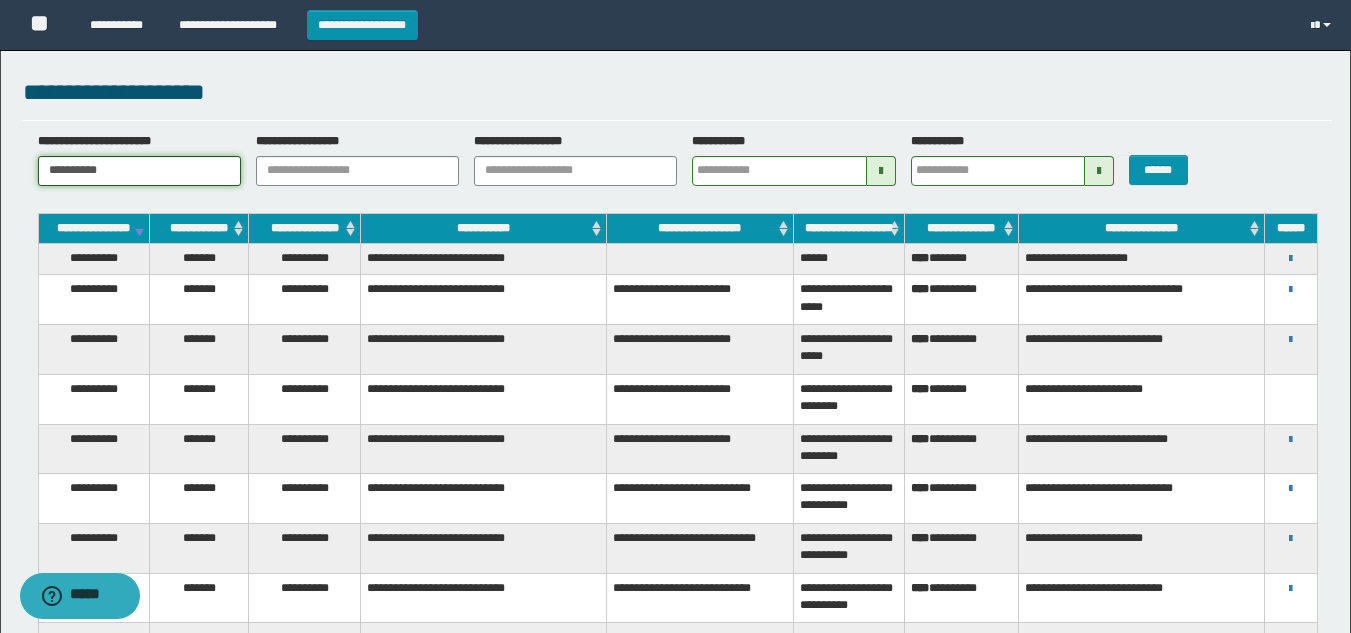 type 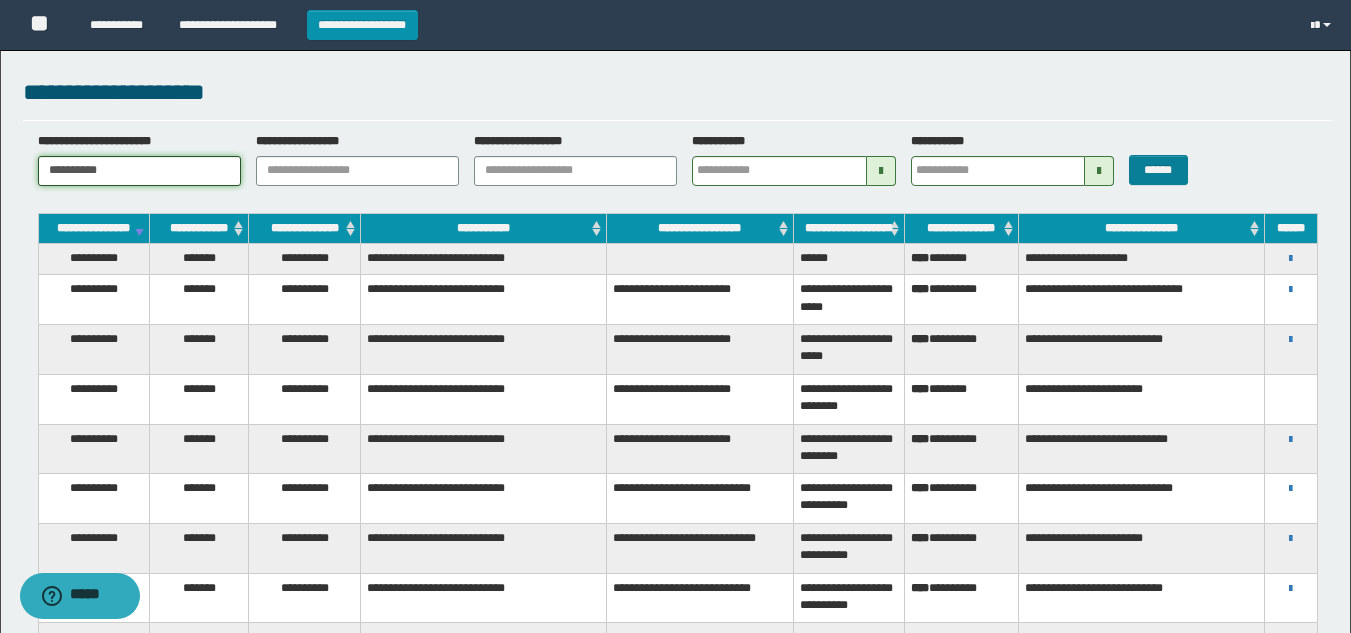 type on "**********" 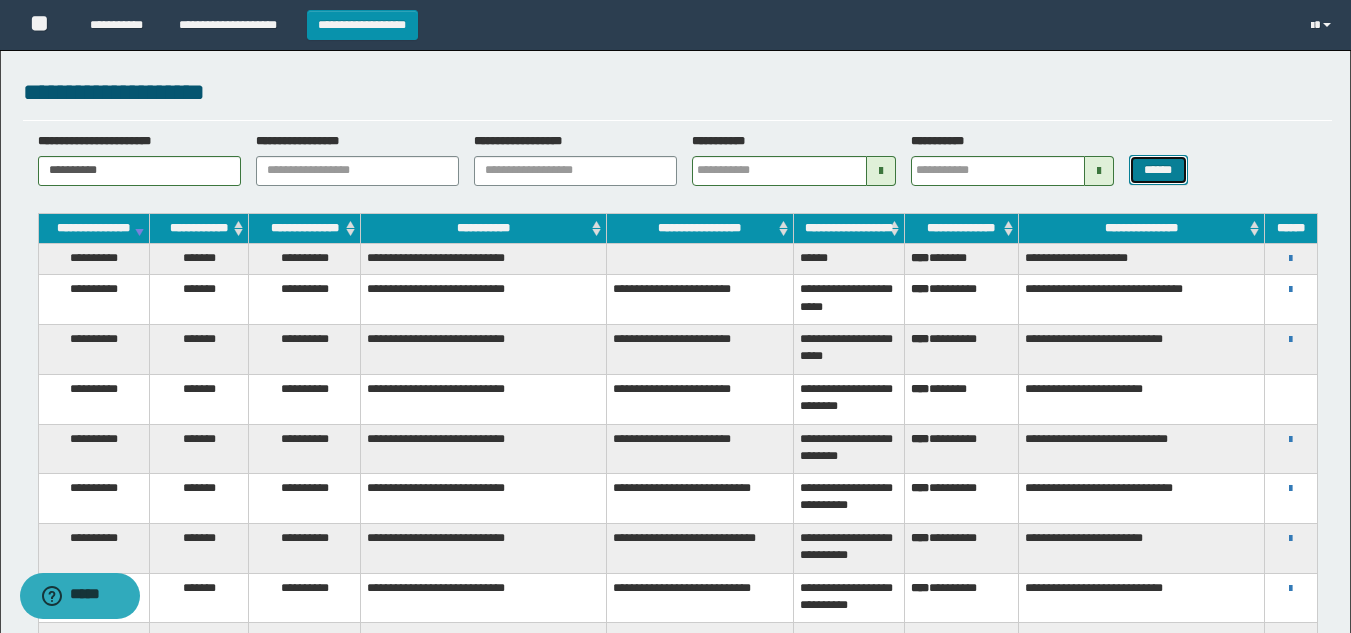 click on "******" at bounding box center [1158, 170] 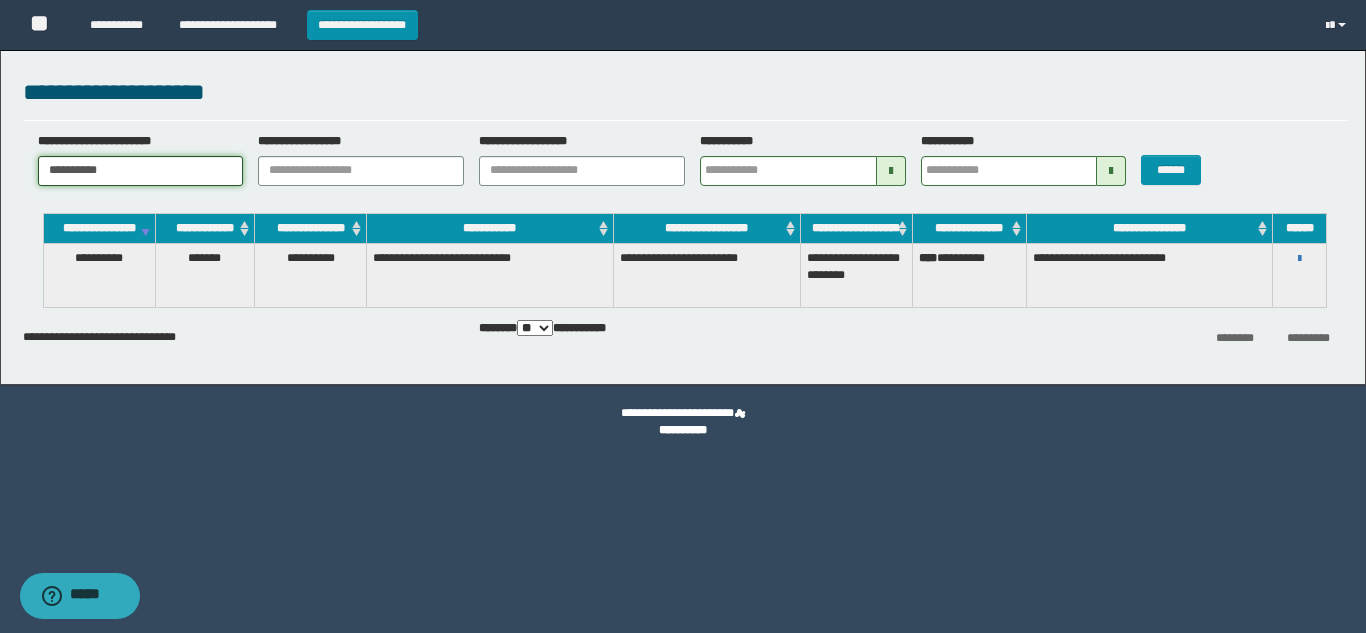drag, startPoint x: 140, startPoint y: 167, endPoint x: -234, endPoint y: 165, distance: 374.00534 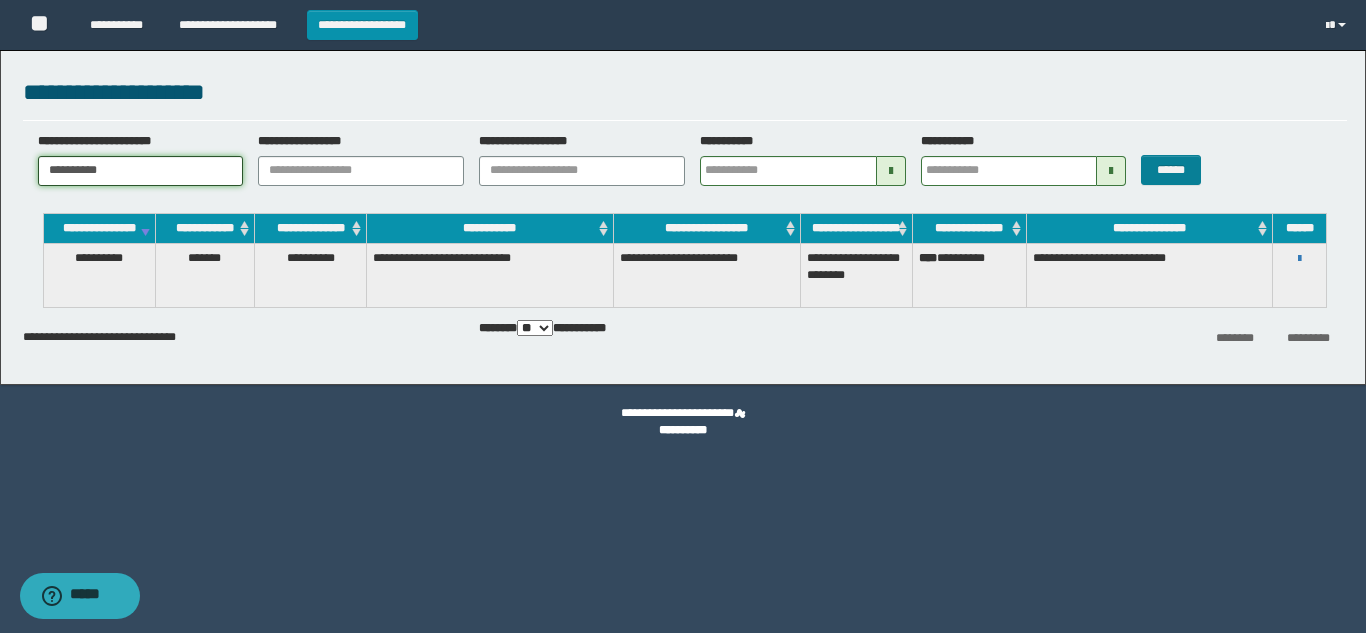 type on "**********" 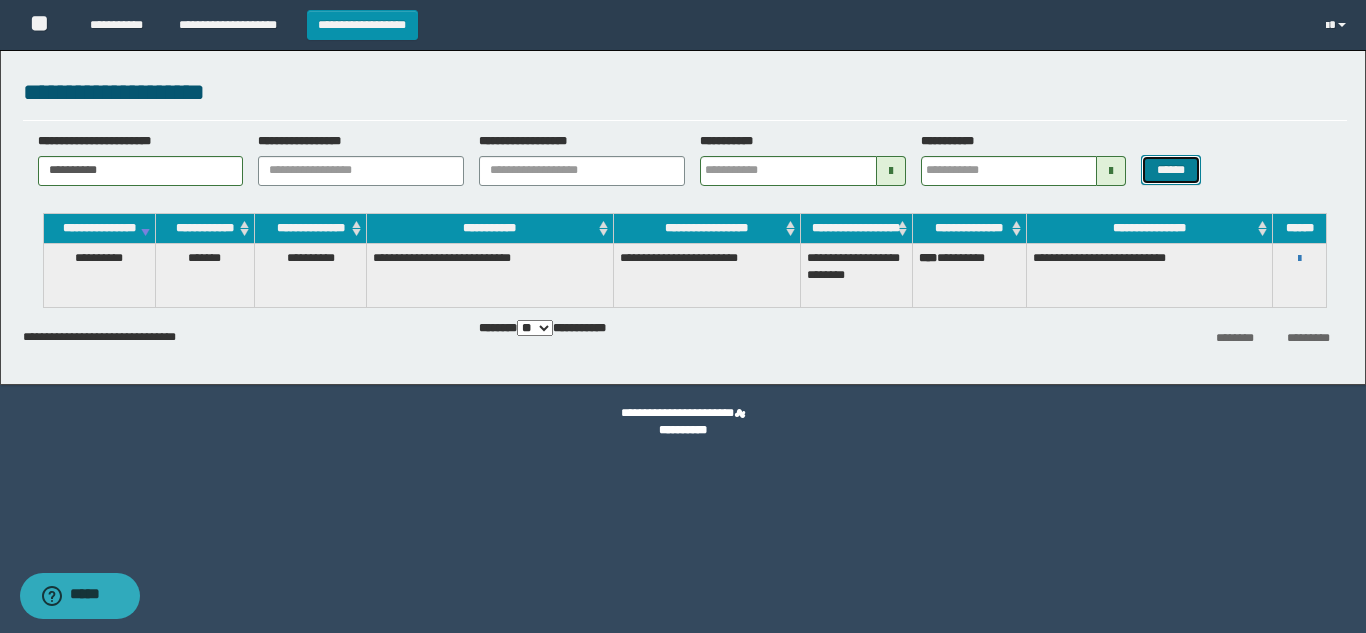click on "******" at bounding box center [1170, 170] 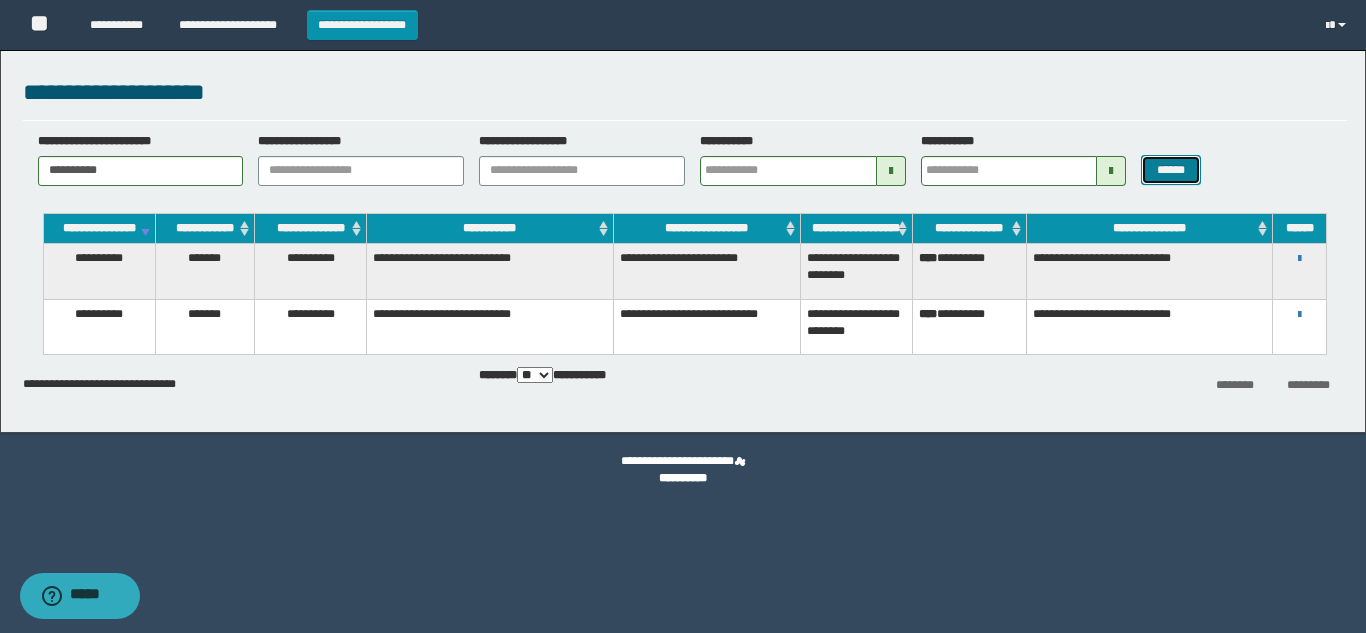 type 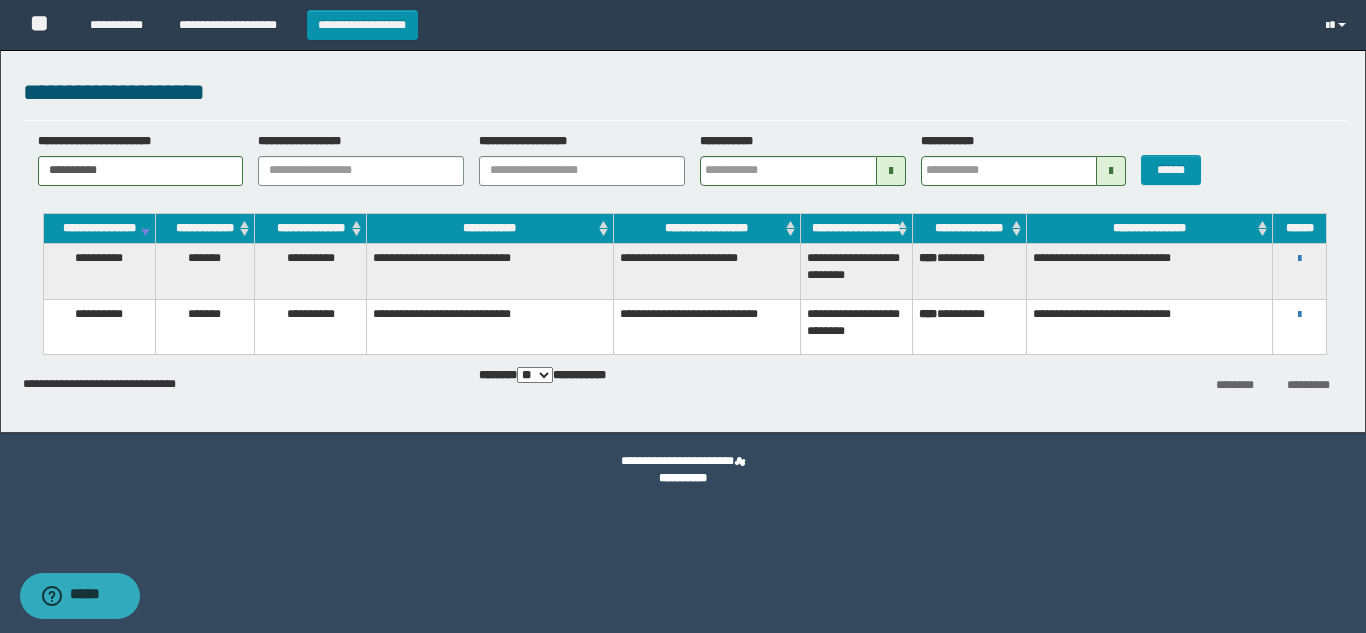 type 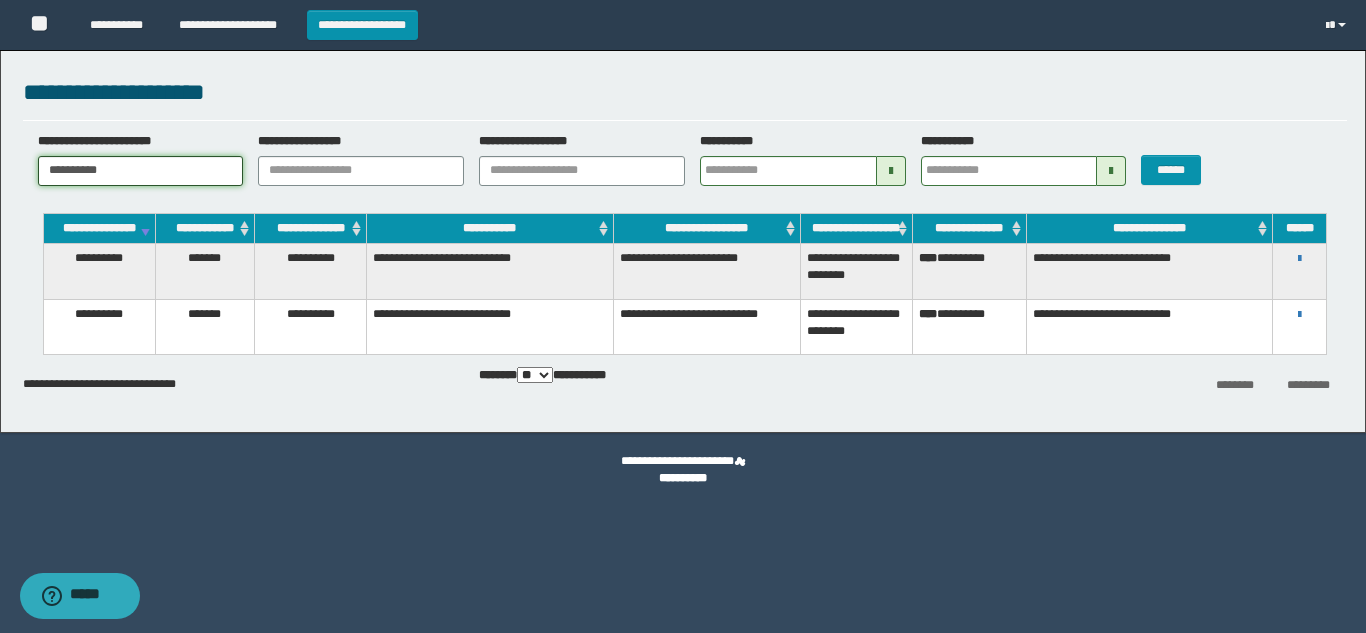 drag, startPoint x: 168, startPoint y: 163, endPoint x: -361, endPoint y: 178, distance: 529.21265 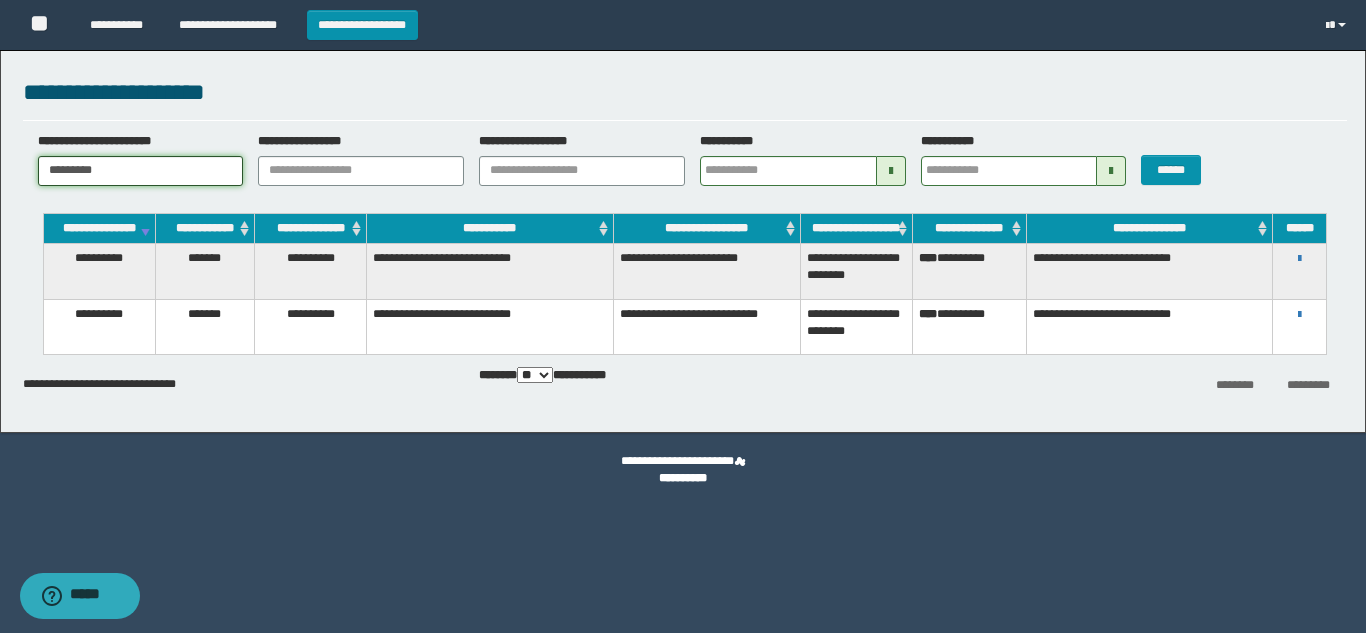type 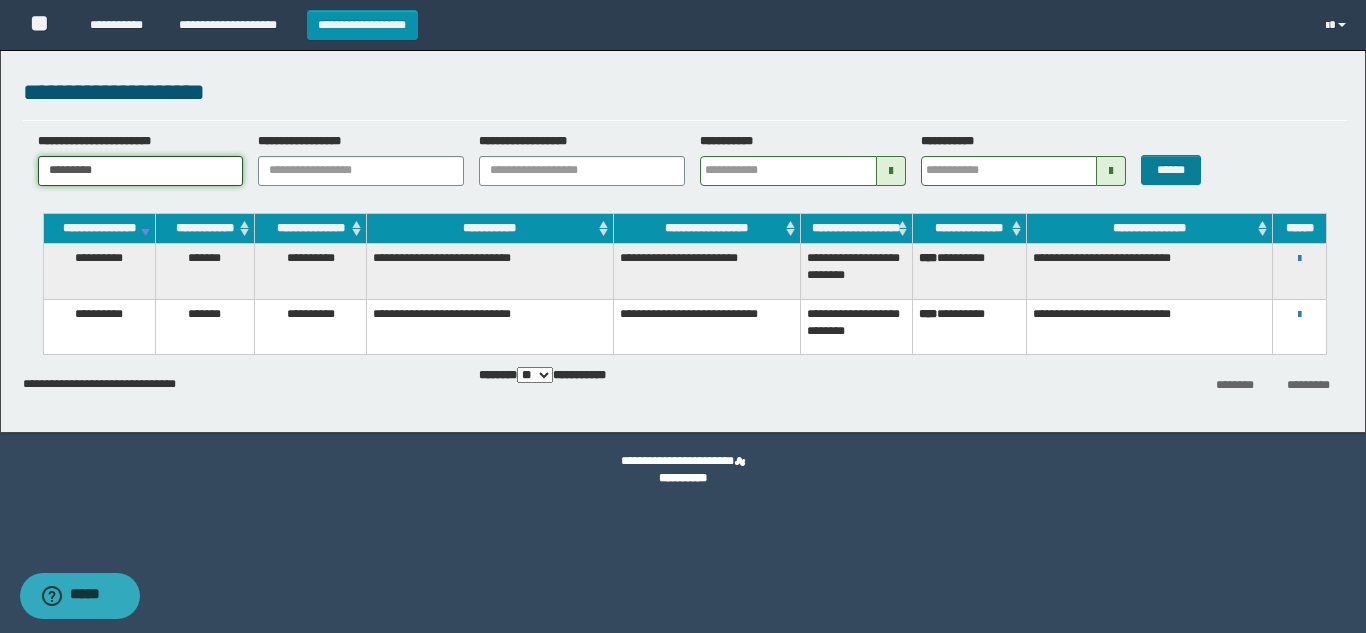 type on "*********" 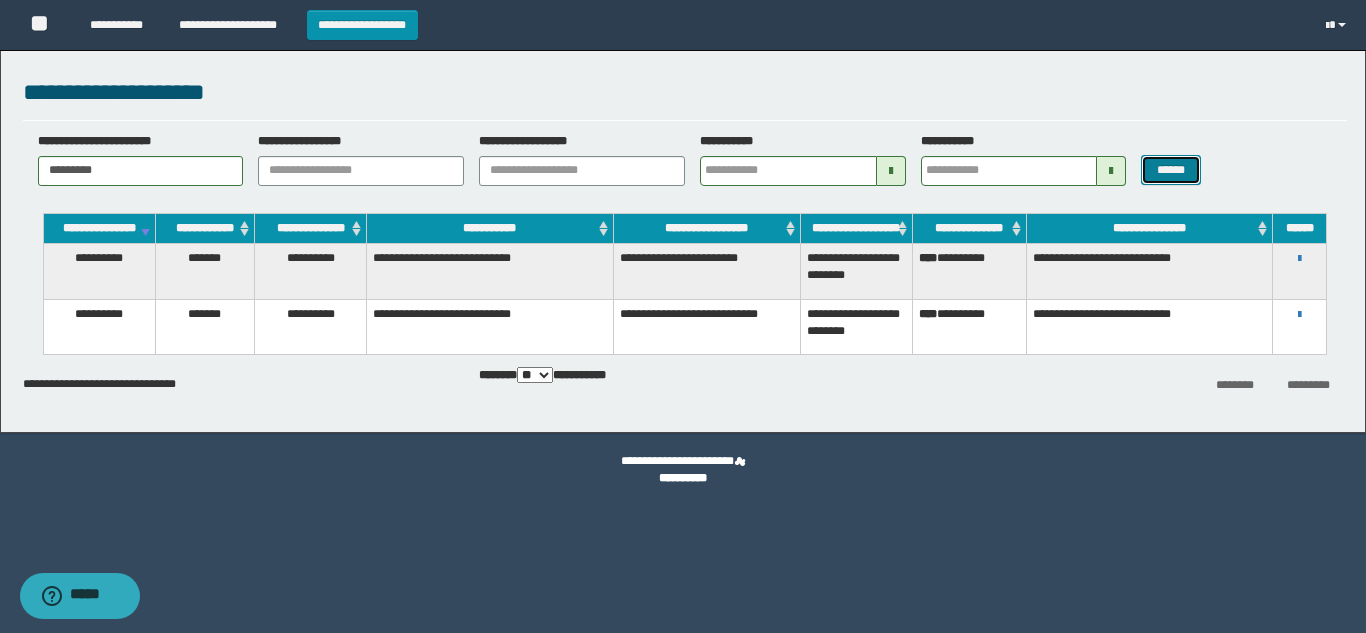 click on "******" at bounding box center (1170, 170) 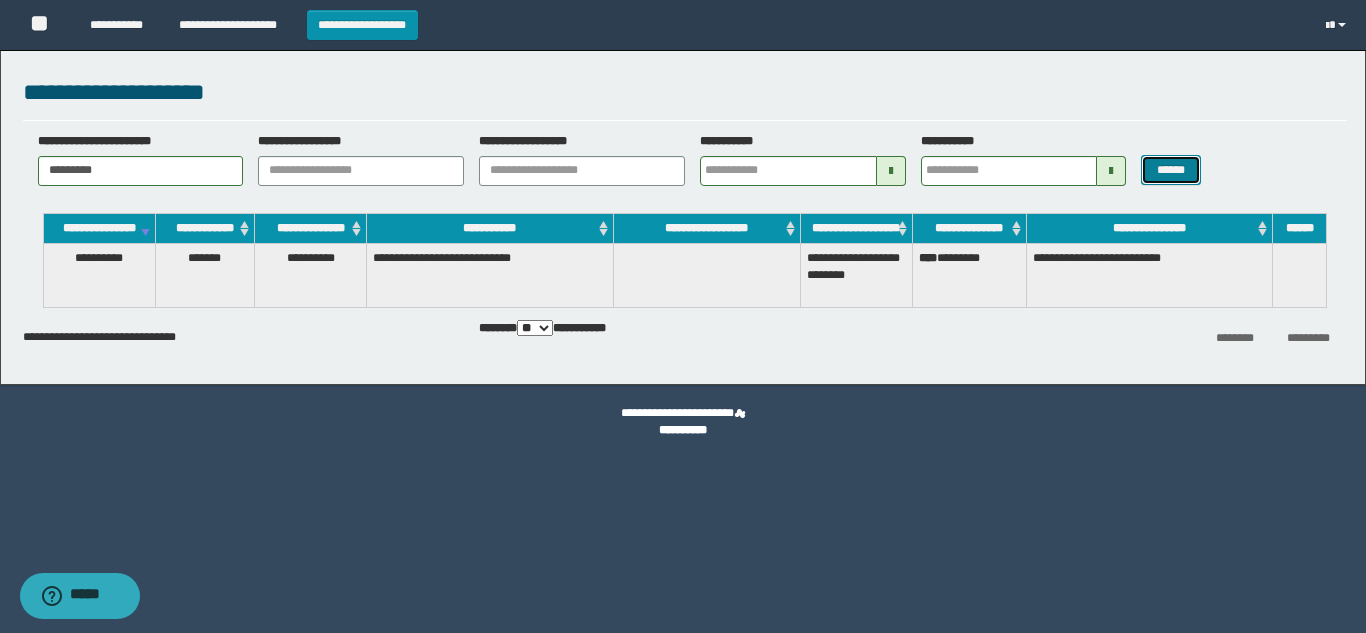 type 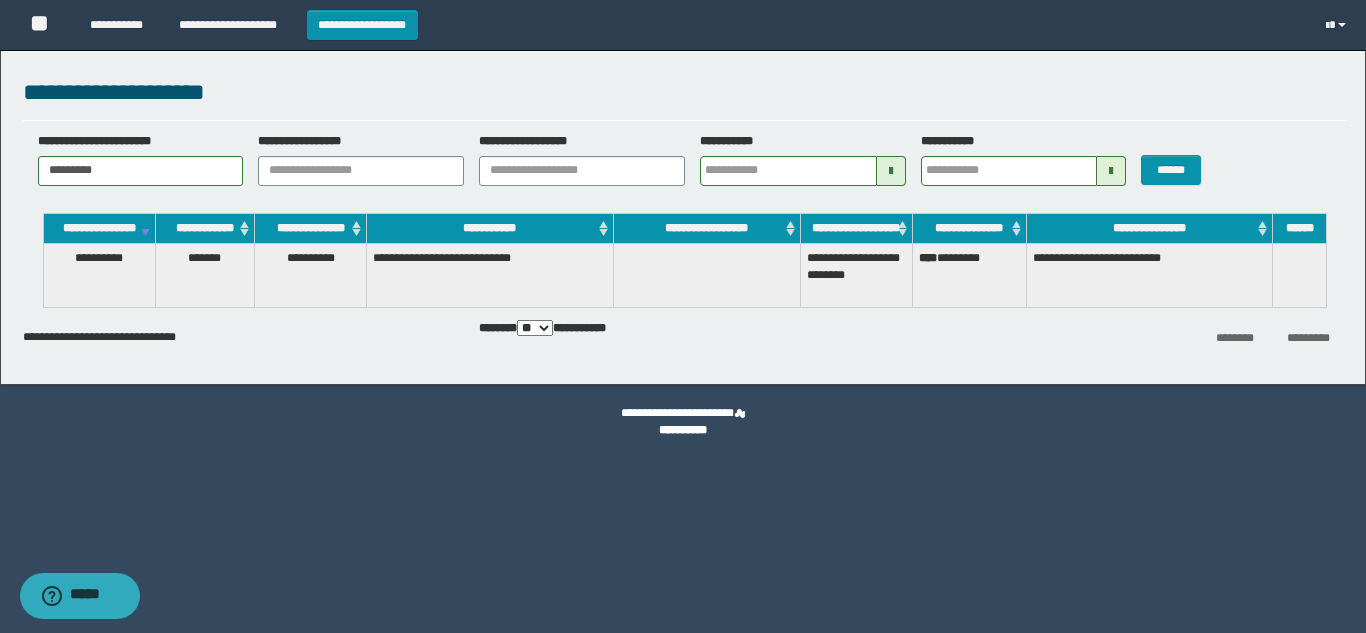 type 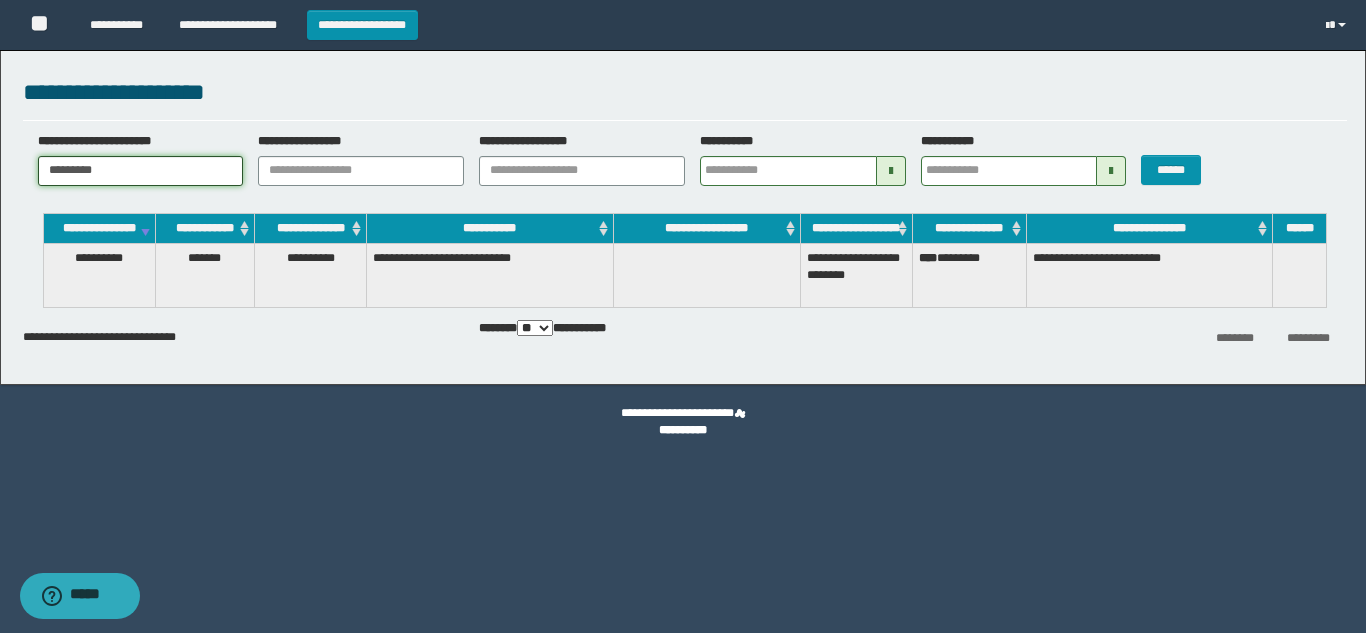 drag, startPoint x: 149, startPoint y: 178, endPoint x: -200, endPoint y: 172, distance: 349.05157 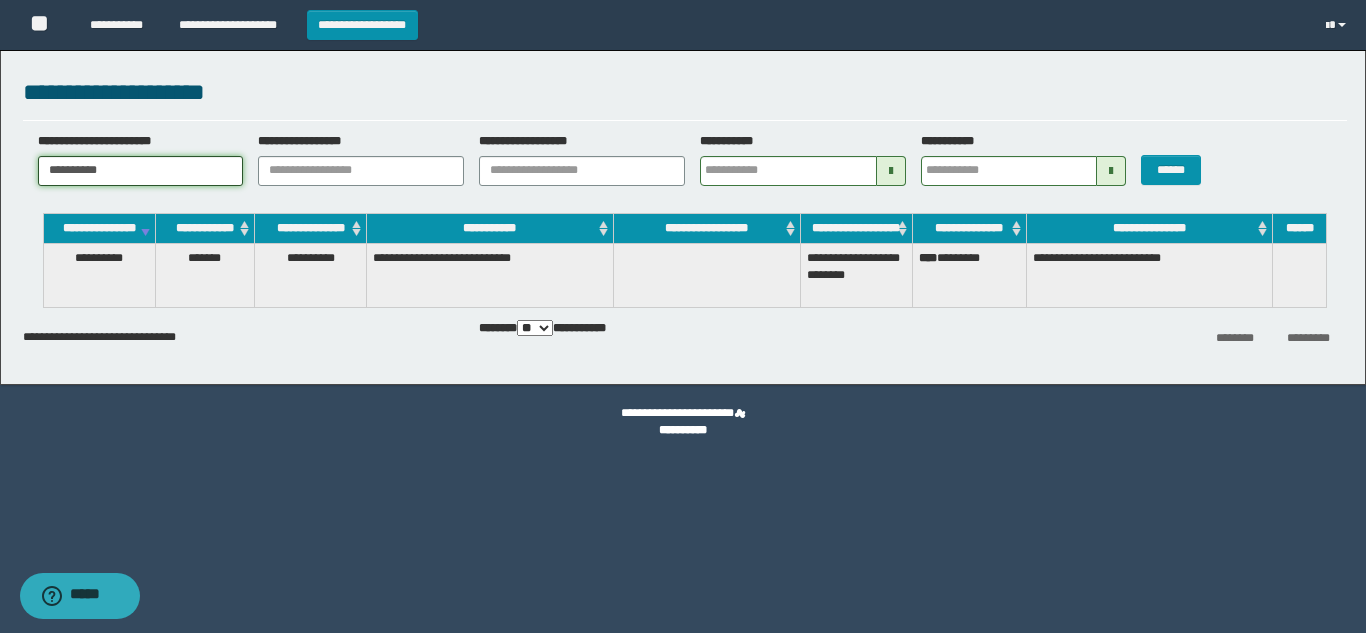 type 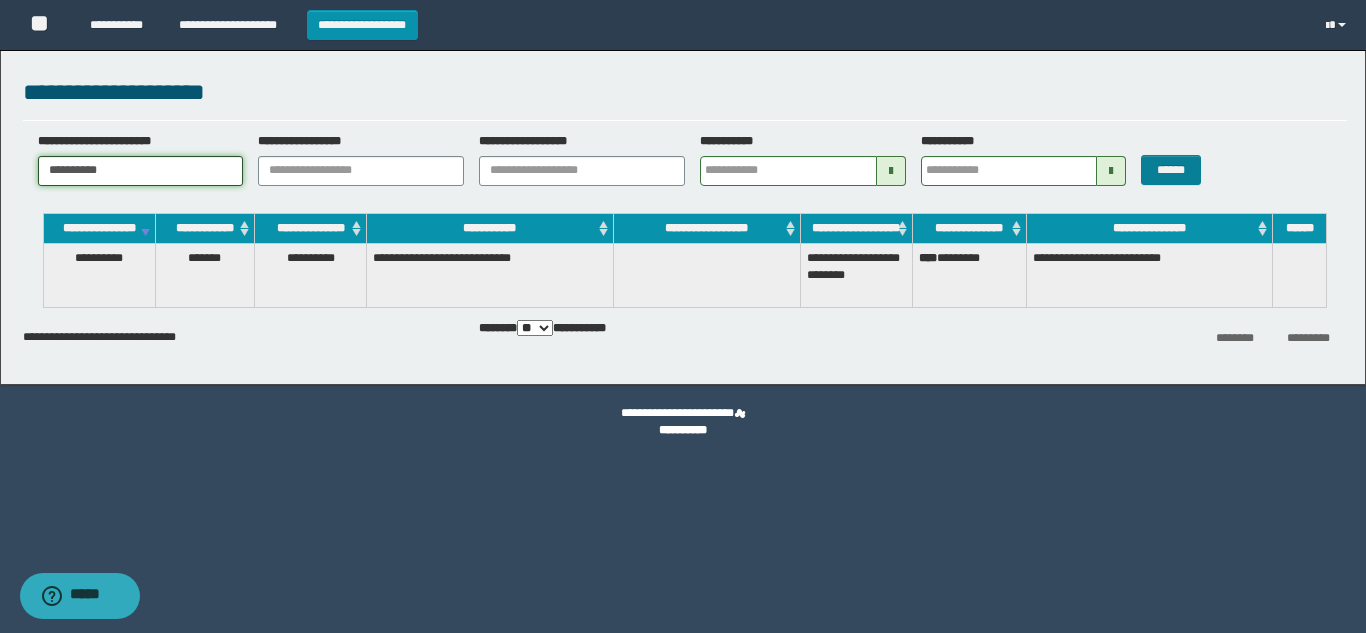 type on "**********" 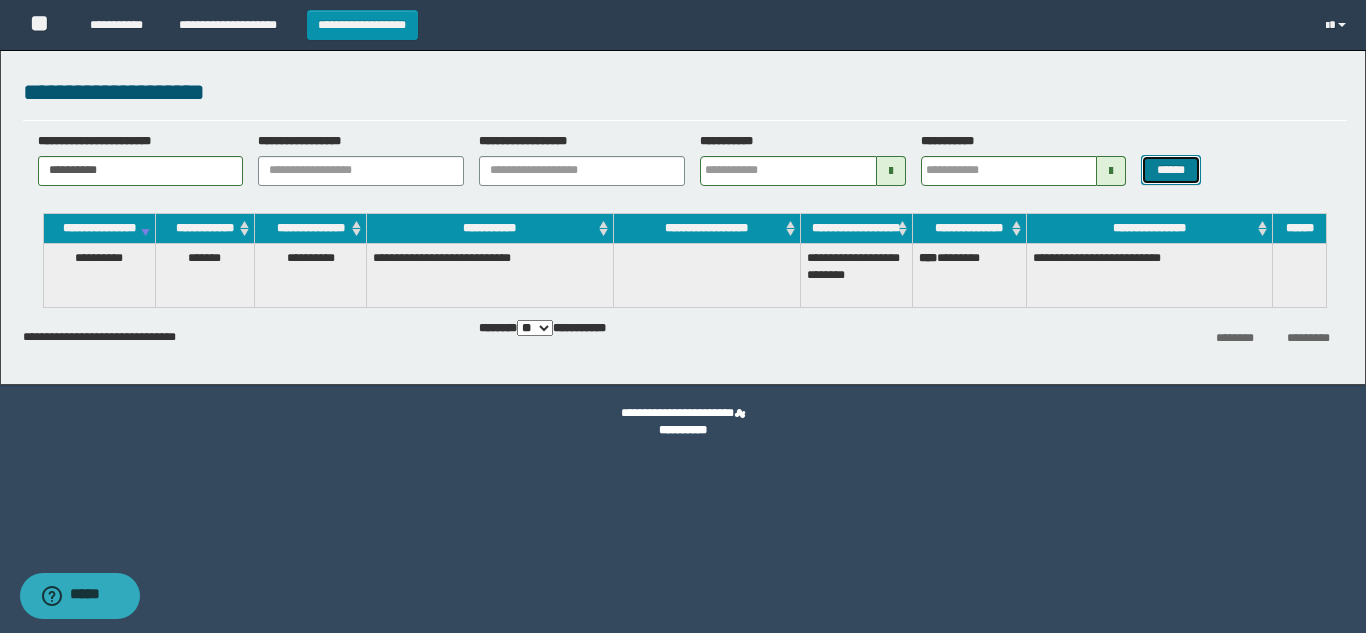 click on "******" at bounding box center [1170, 170] 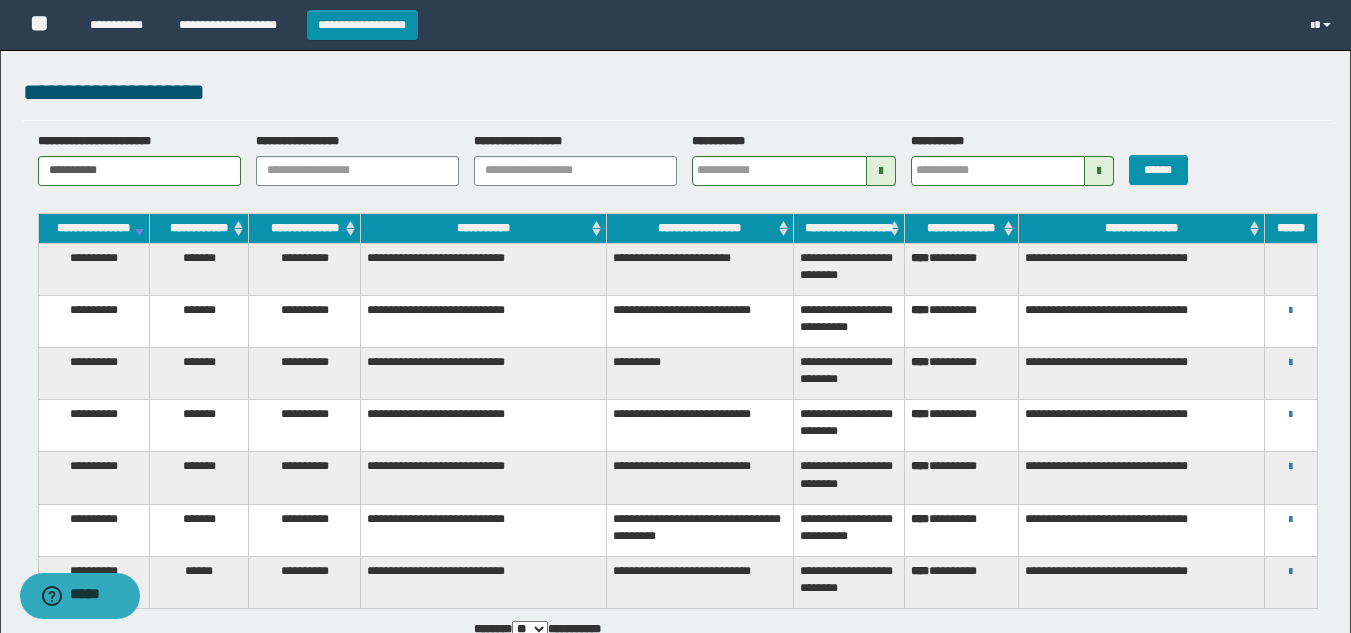 type 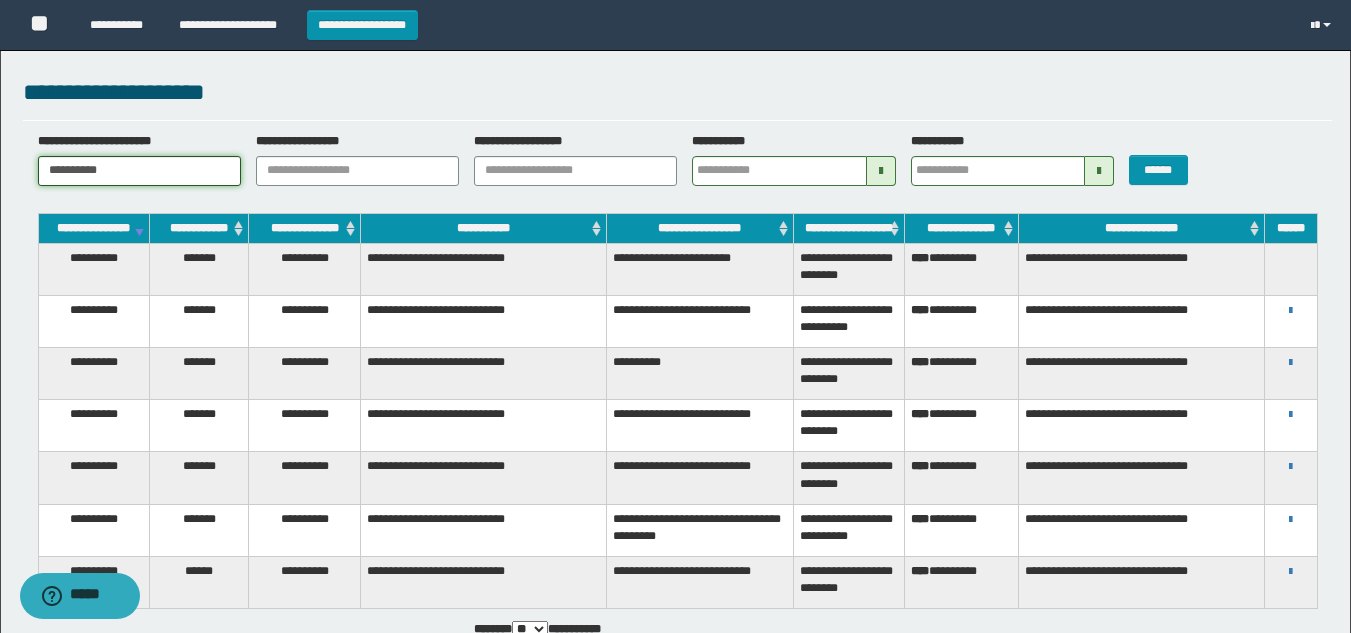 drag, startPoint x: 48, startPoint y: 171, endPoint x: -443, endPoint y: 174, distance: 491.00916 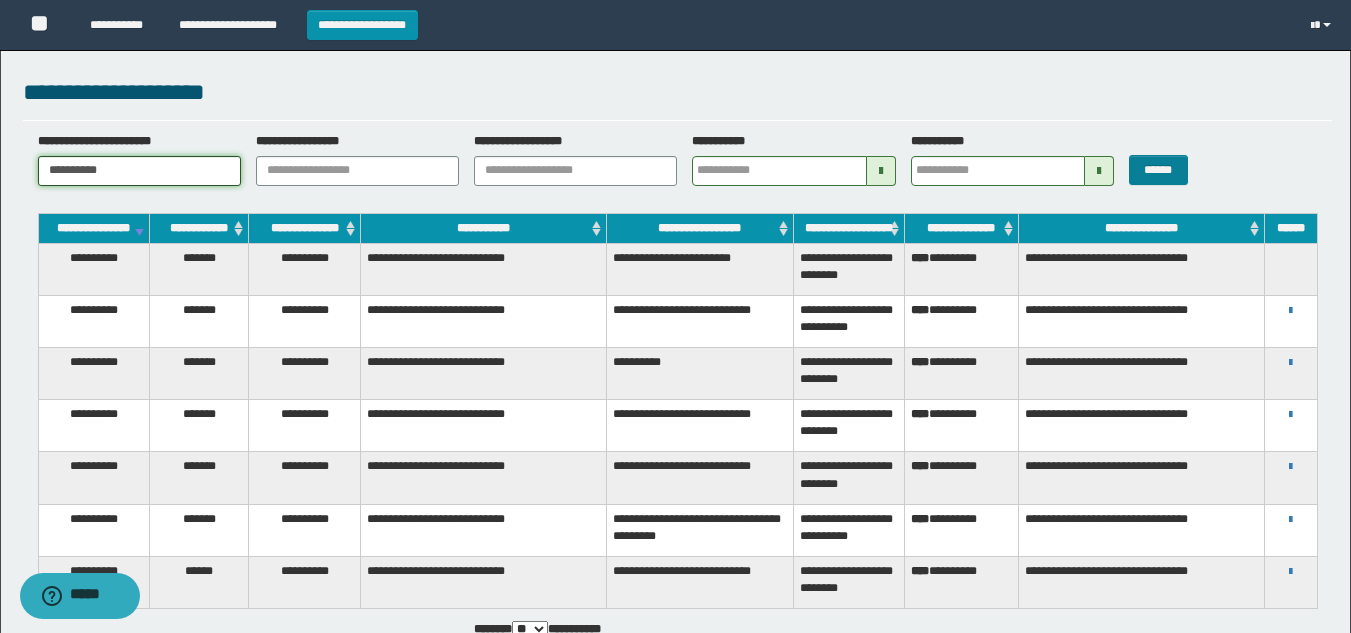 type on "**********" 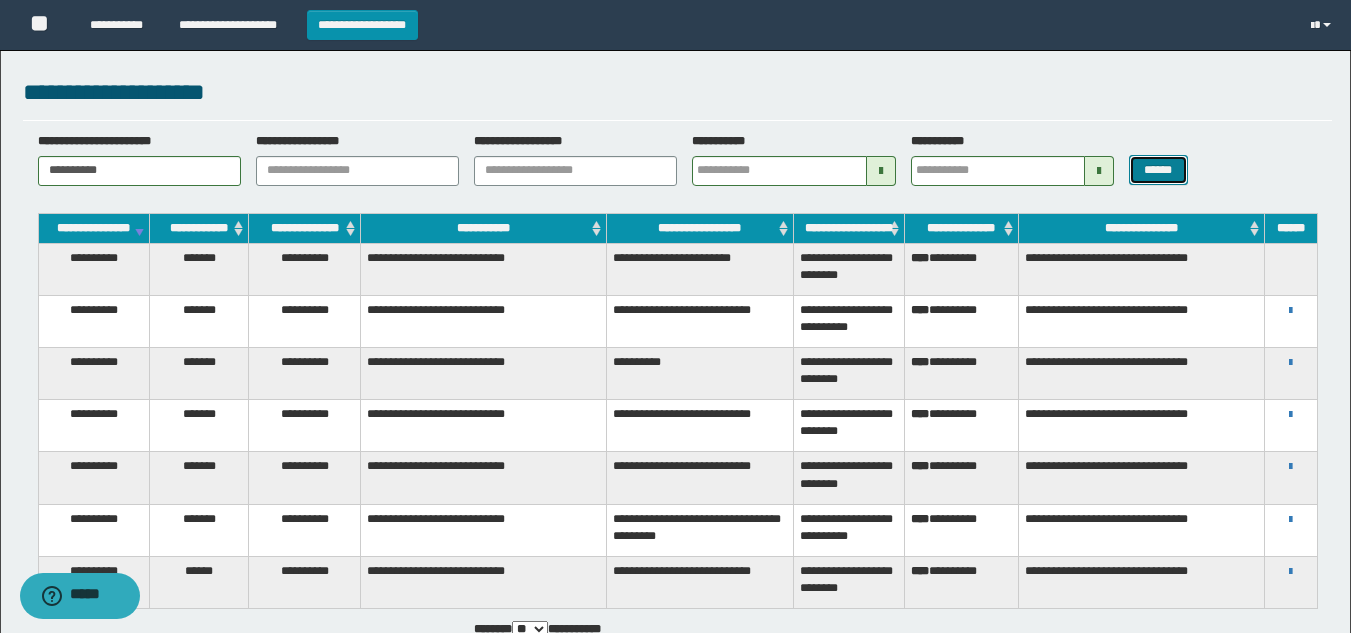 click on "******" at bounding box center (1158, 170) 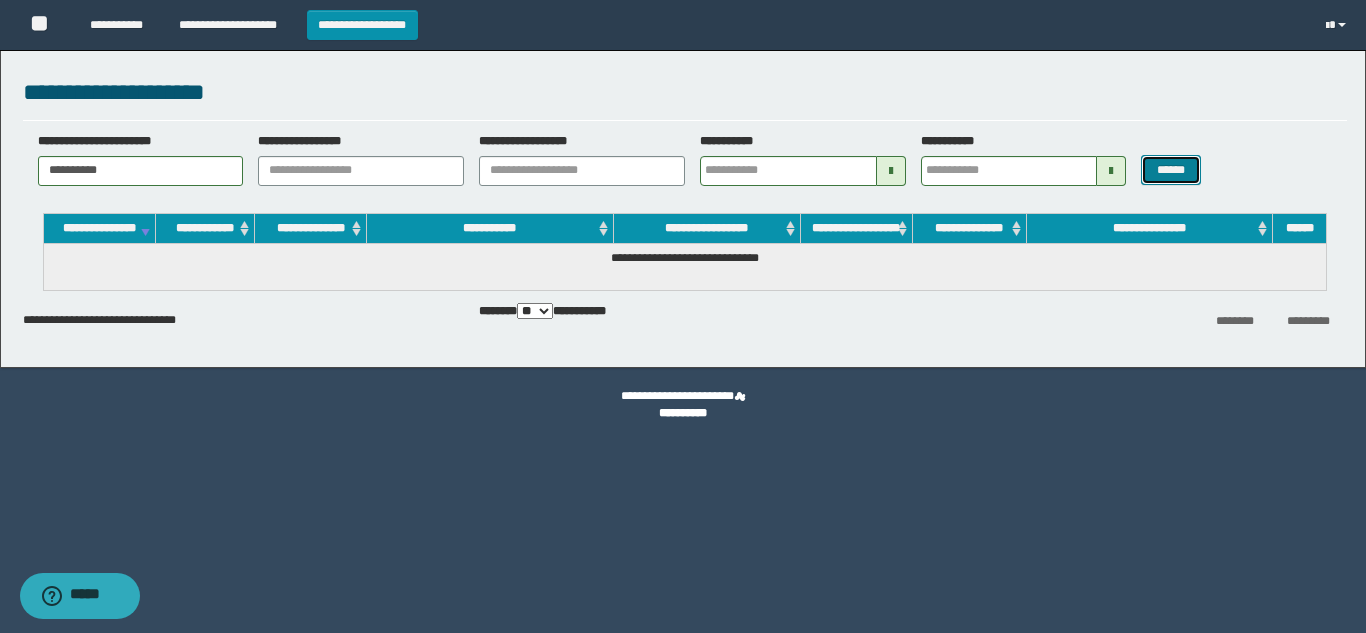 type 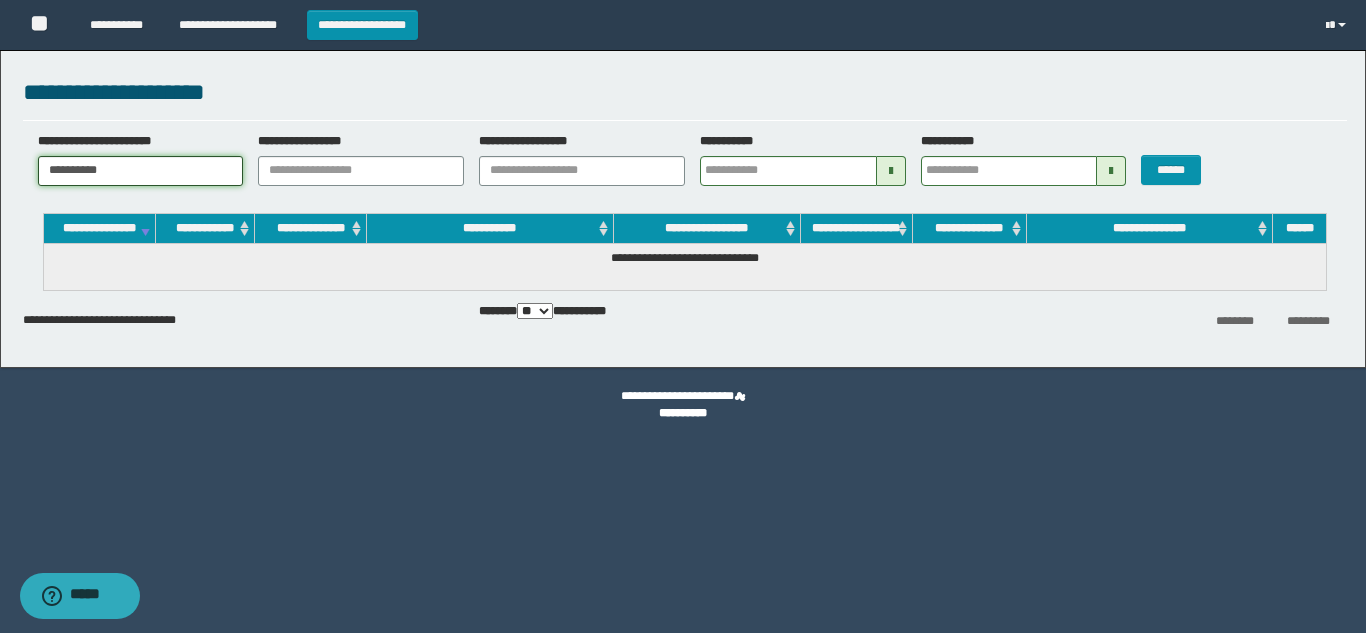 drag, startPoint x: 180, startPoint y: 171, endPoint x: -702, endPoint y: 173, distance: 882.00226 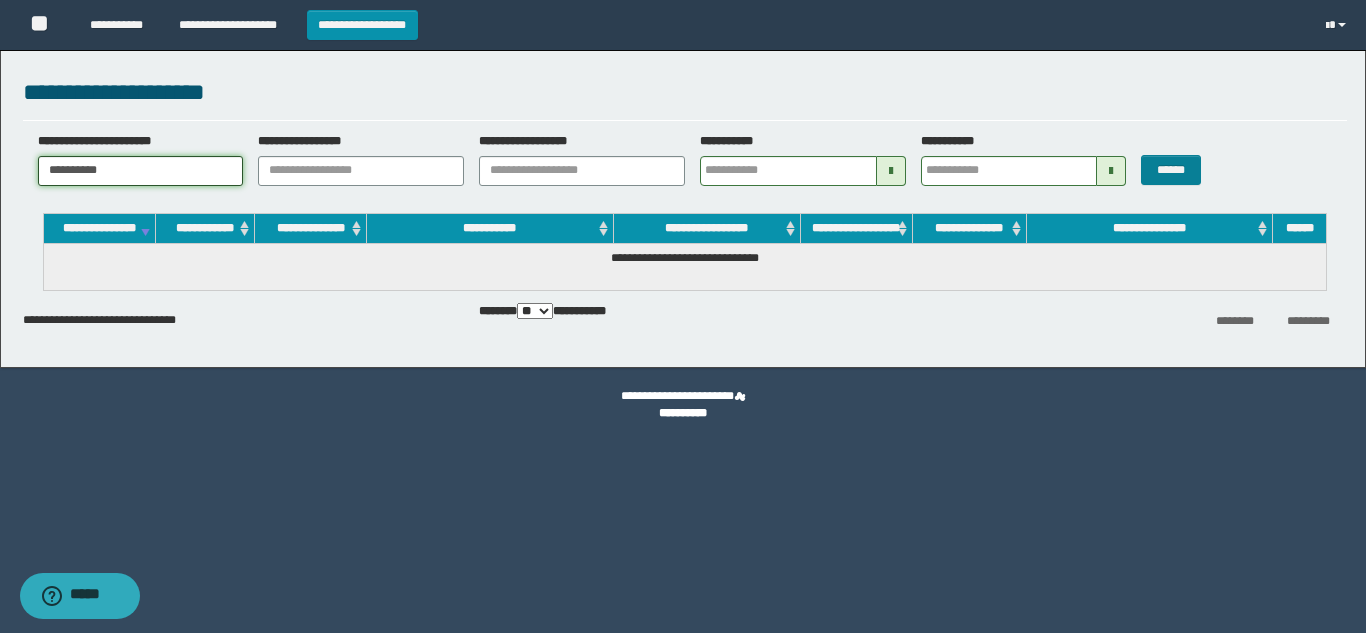 type on "**********" 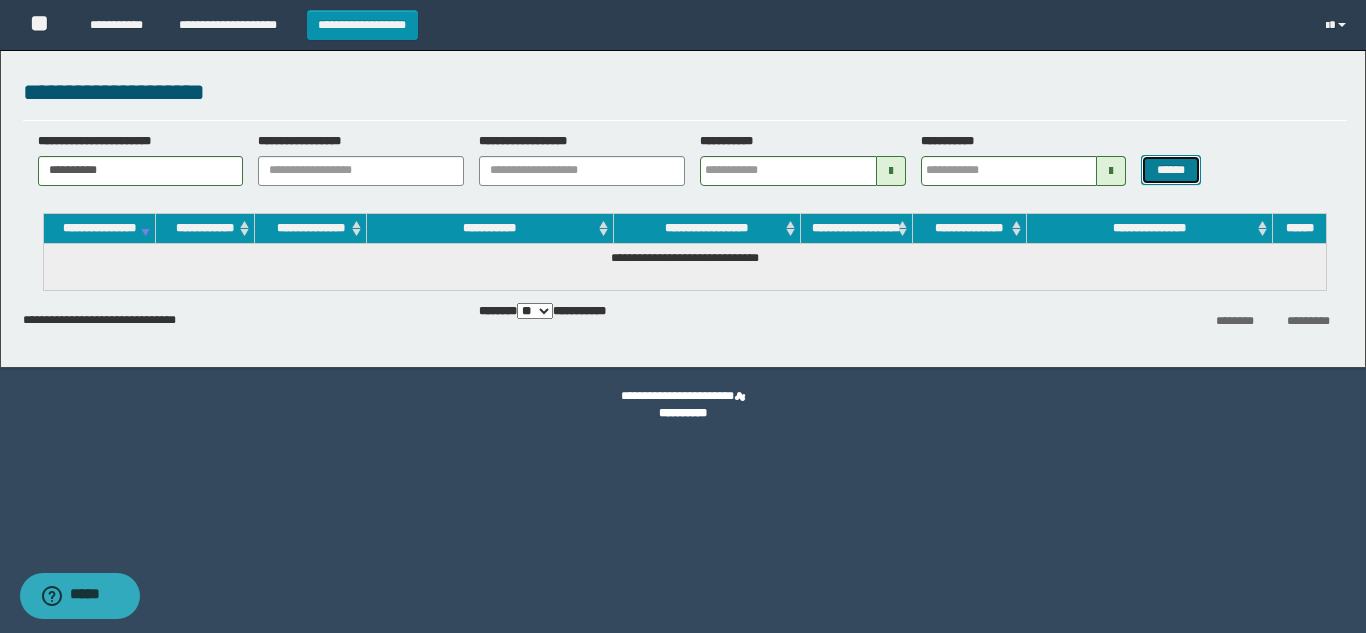 click on "******" at bounding box center [1170, 170] 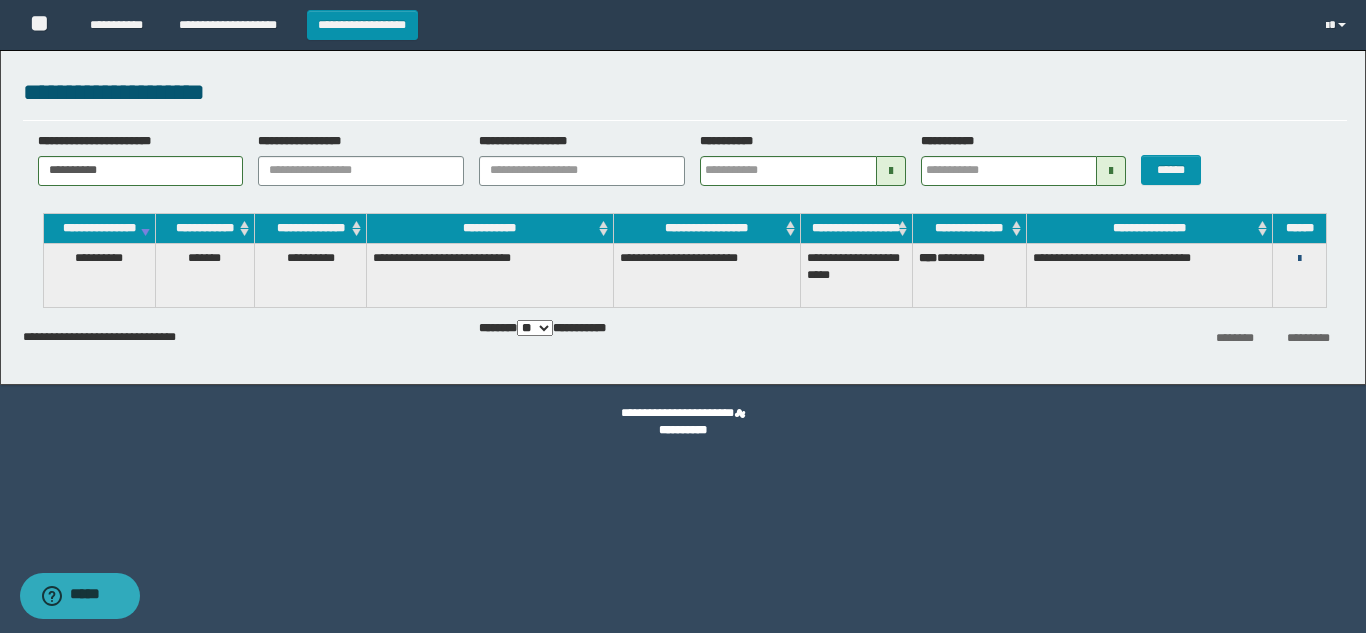 click at bounding box center (1299, 259) 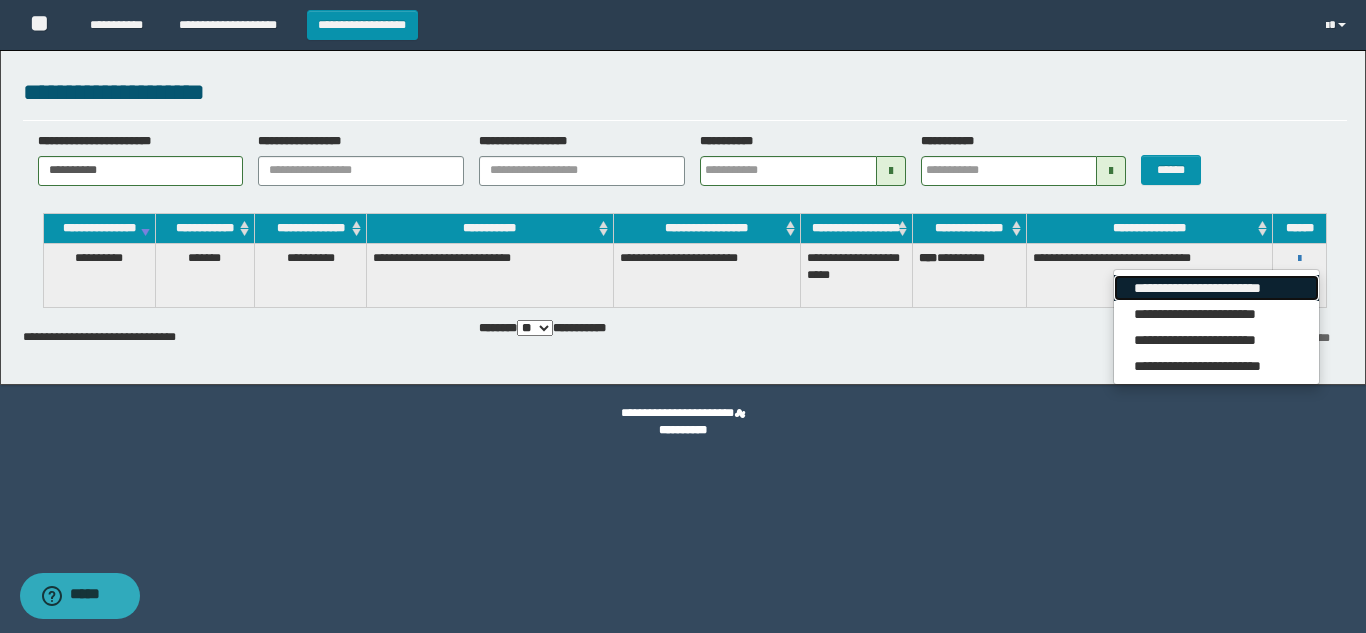 drag, startPoint x: 1288, startPoint y: 301, endPoint x: 1276, endPoint y: 301, distance: 12 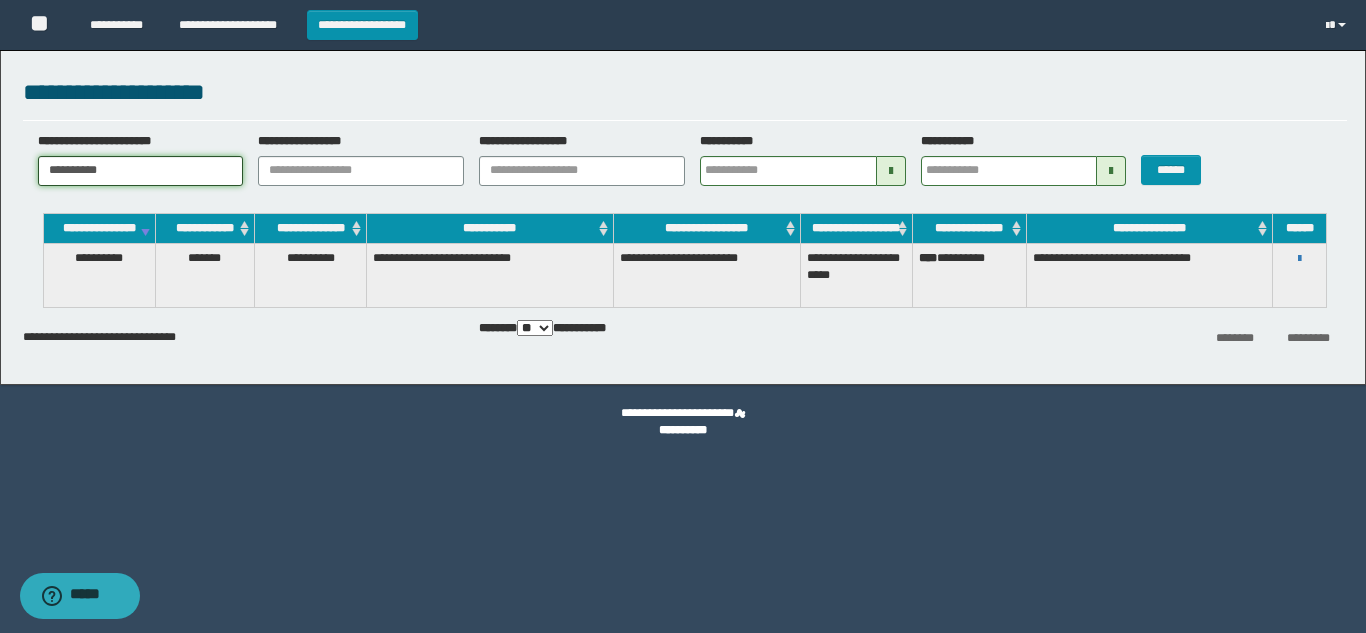 drag, startPoint x: 109, startPoint y: 169, endPoint x: -287, endPoint y: 179, distance: 396.12625 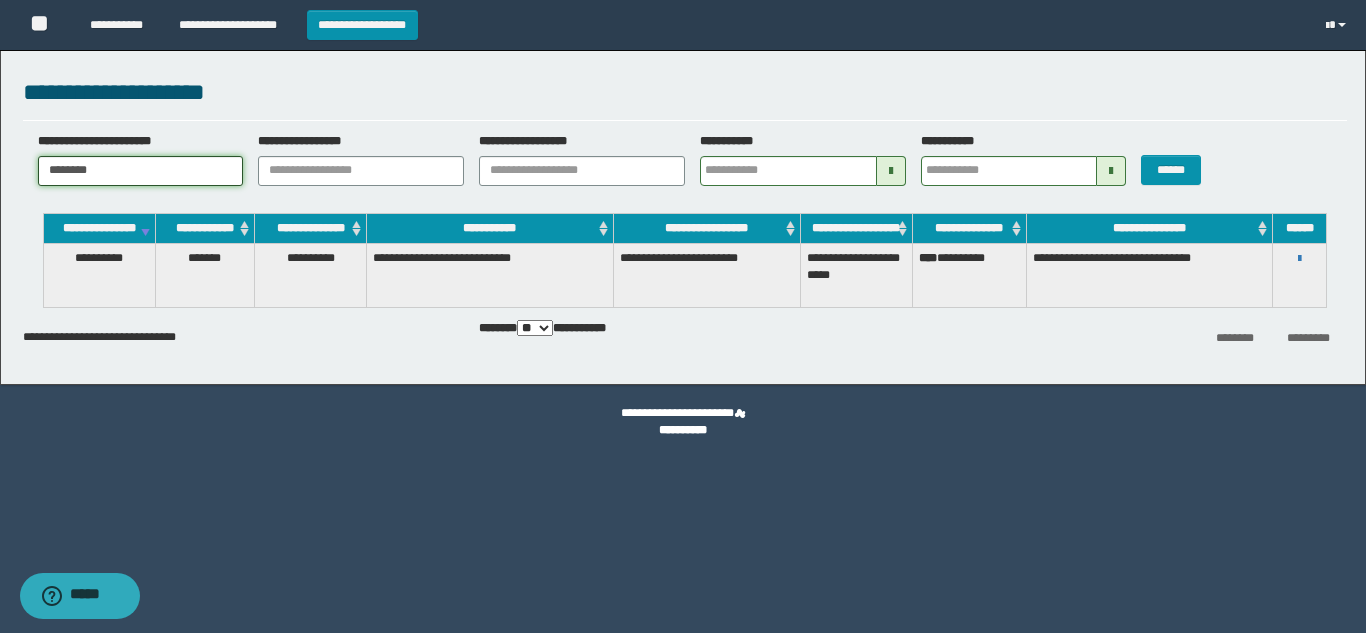 type 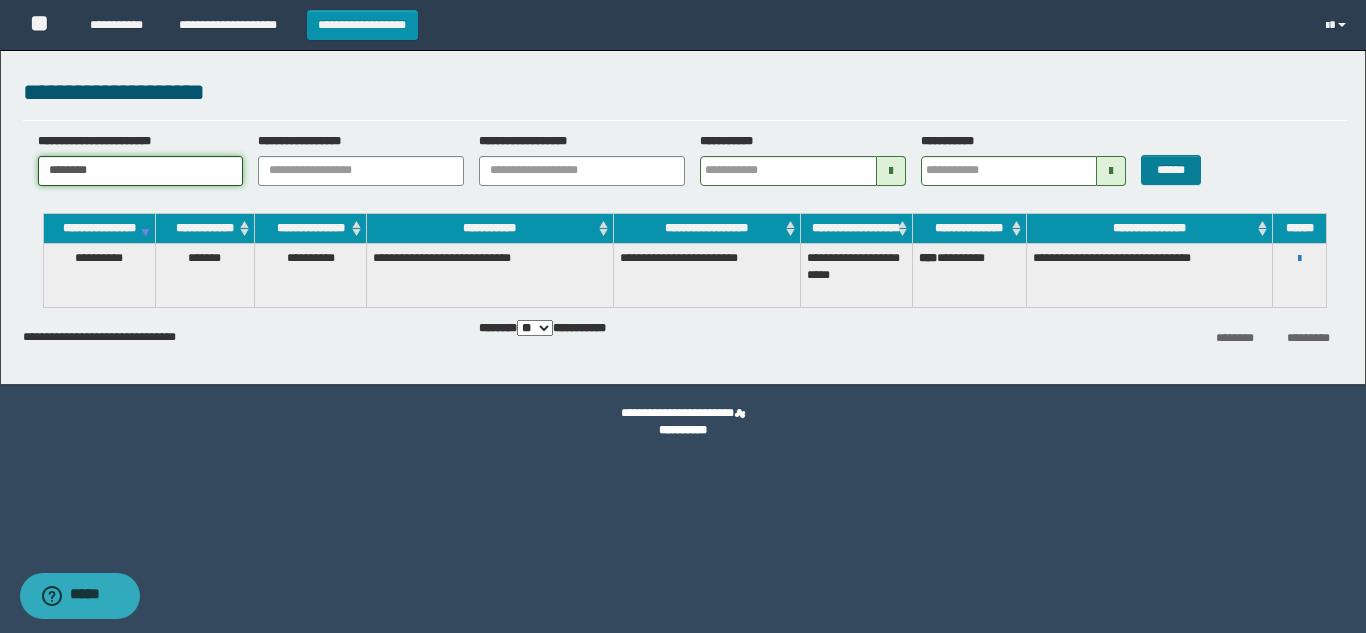 type on "********" 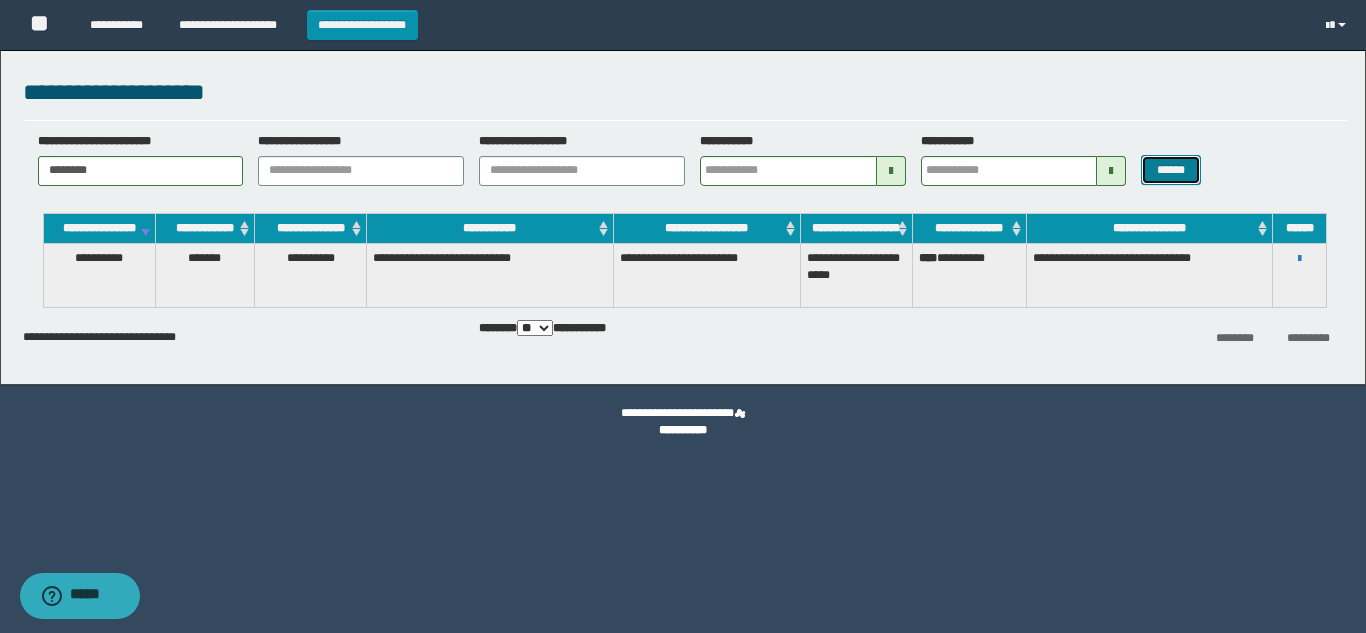 click on "******" at bounding box center (1170, 170) 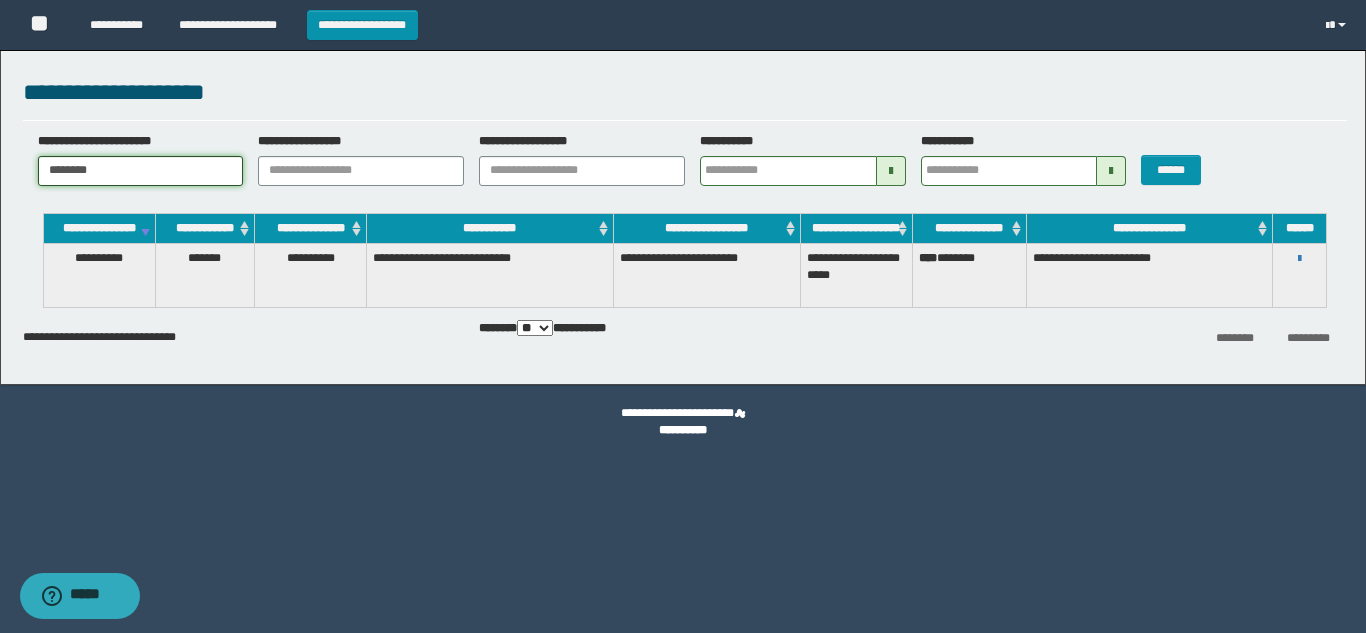 drag, startPoint x: 193, startPoint y: 171, endPoint x: -656, endPoint y: 192, distance: 849.2597 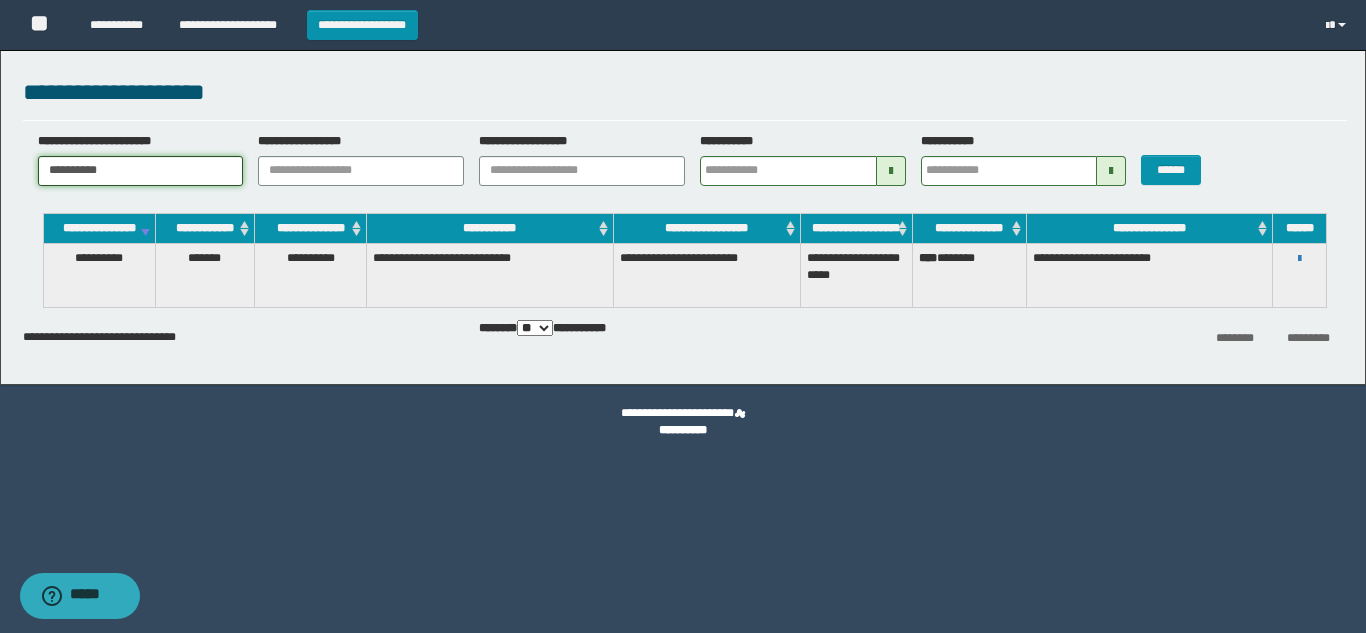 type 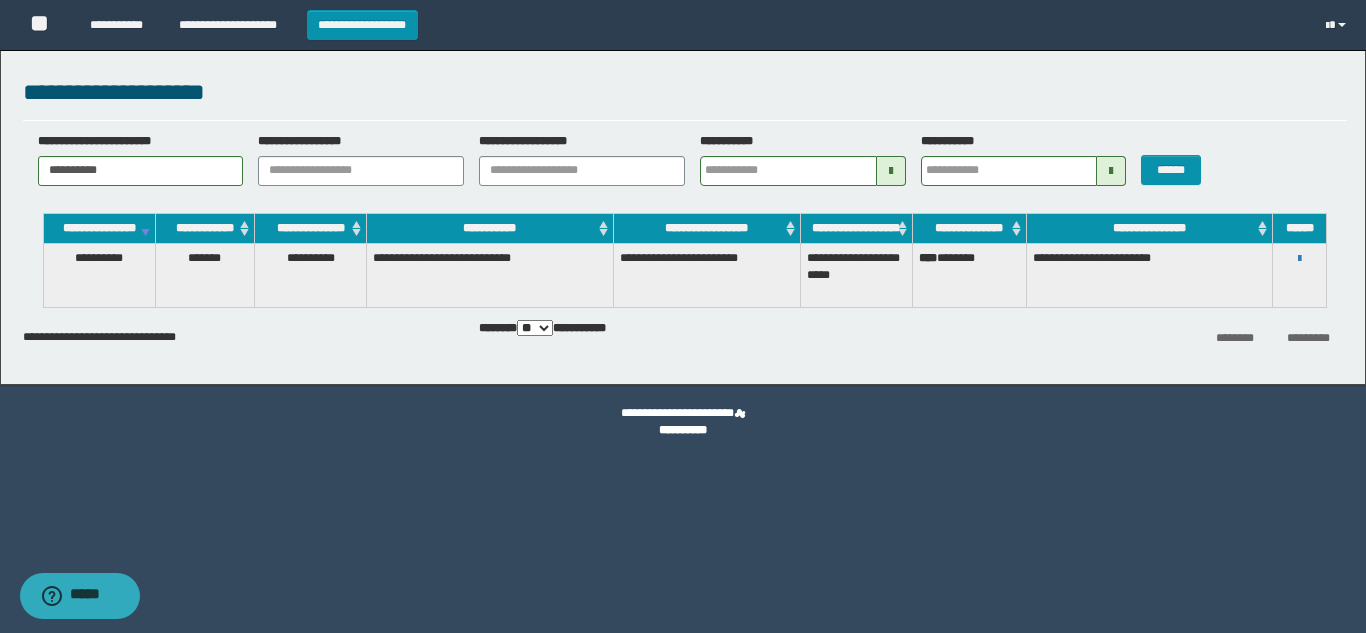 click on "******" at bounding box center (1181, 159) 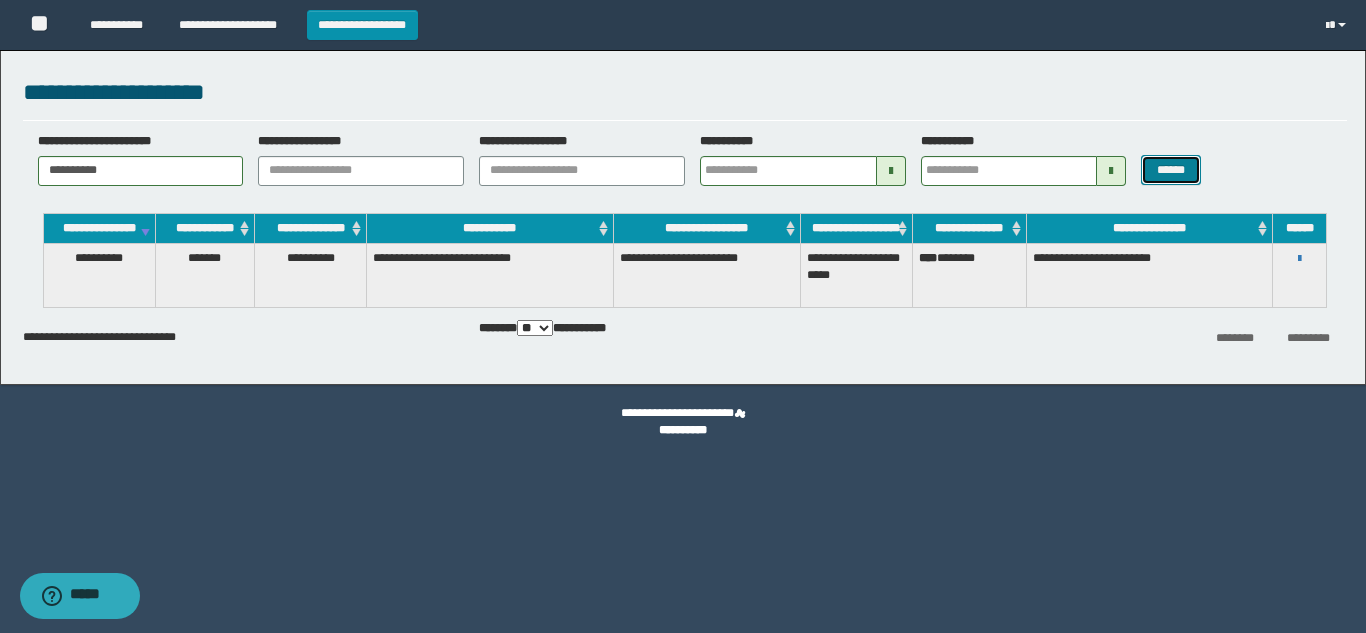 click on "******" at bounding box center [1170, 170] 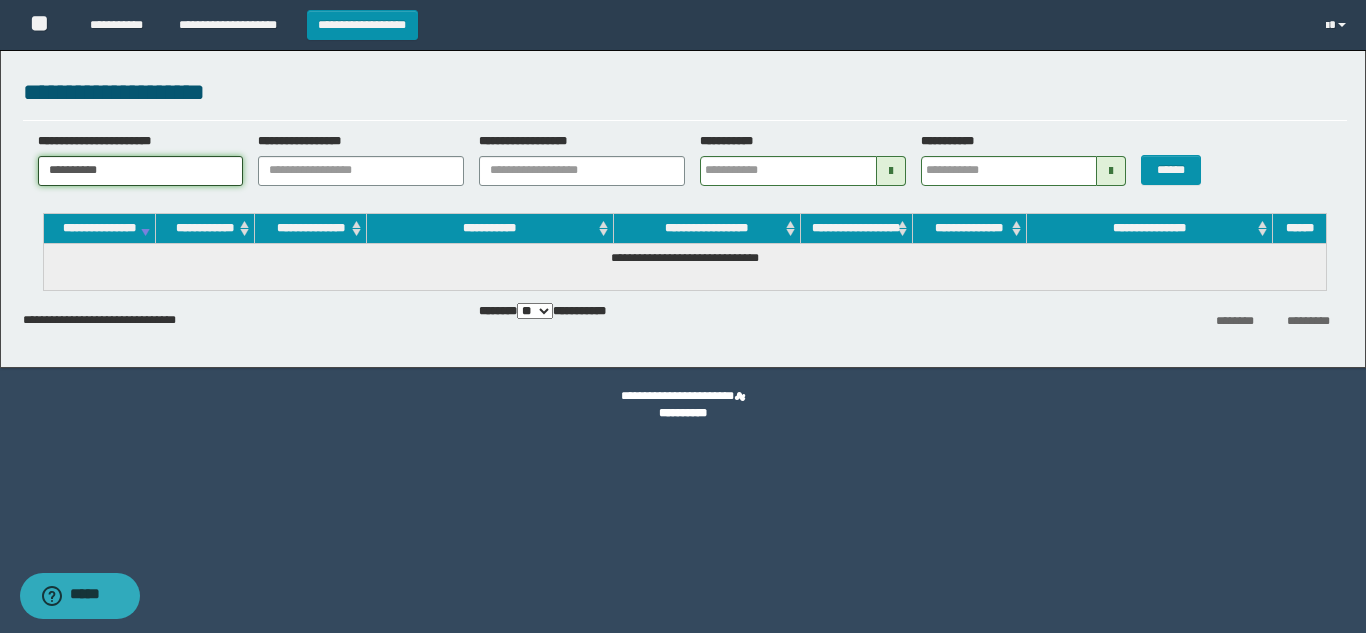 drag, startPoint x: 174, startPoint y: 172, endPoint x: -371, endPoint y: 174, distance: 545.00366 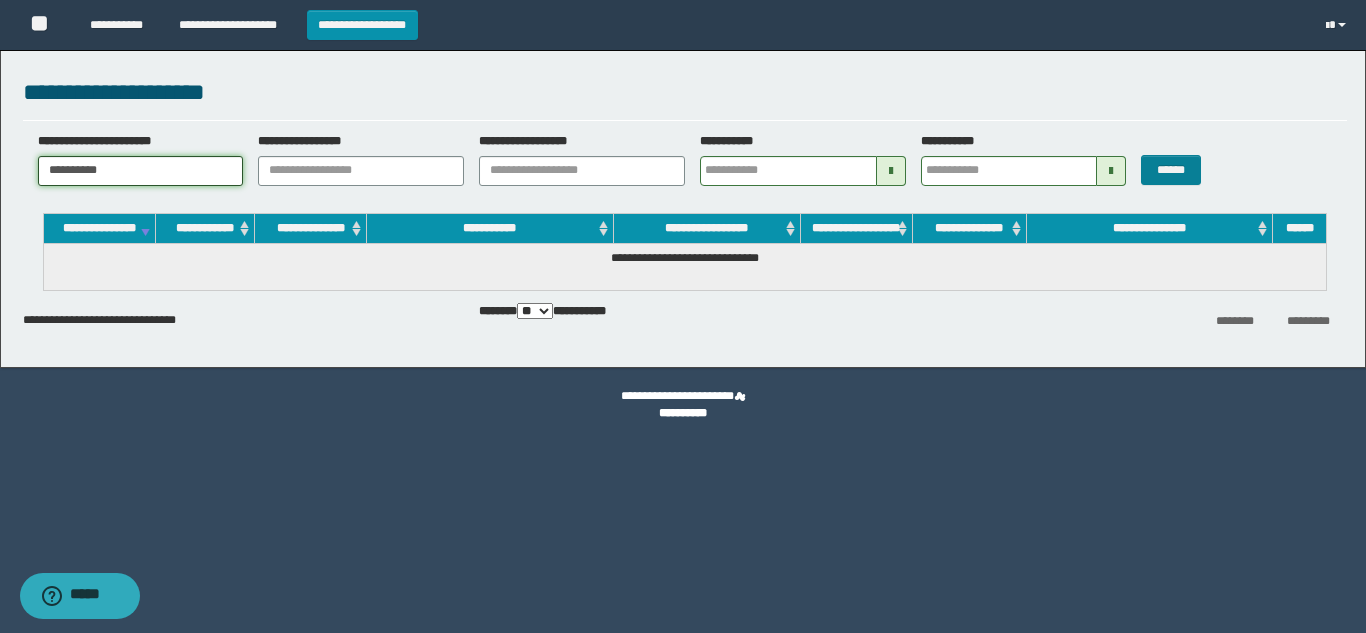 type on "**********" 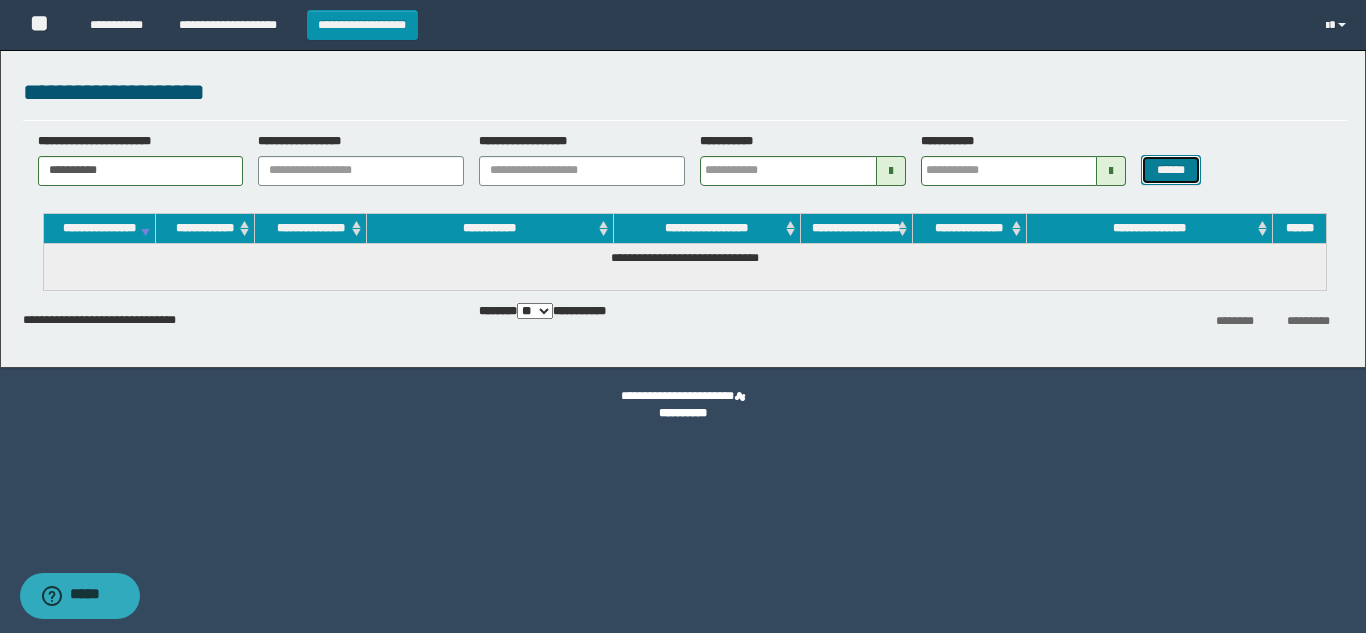 click on "******" at bounding box center [1170, 170] 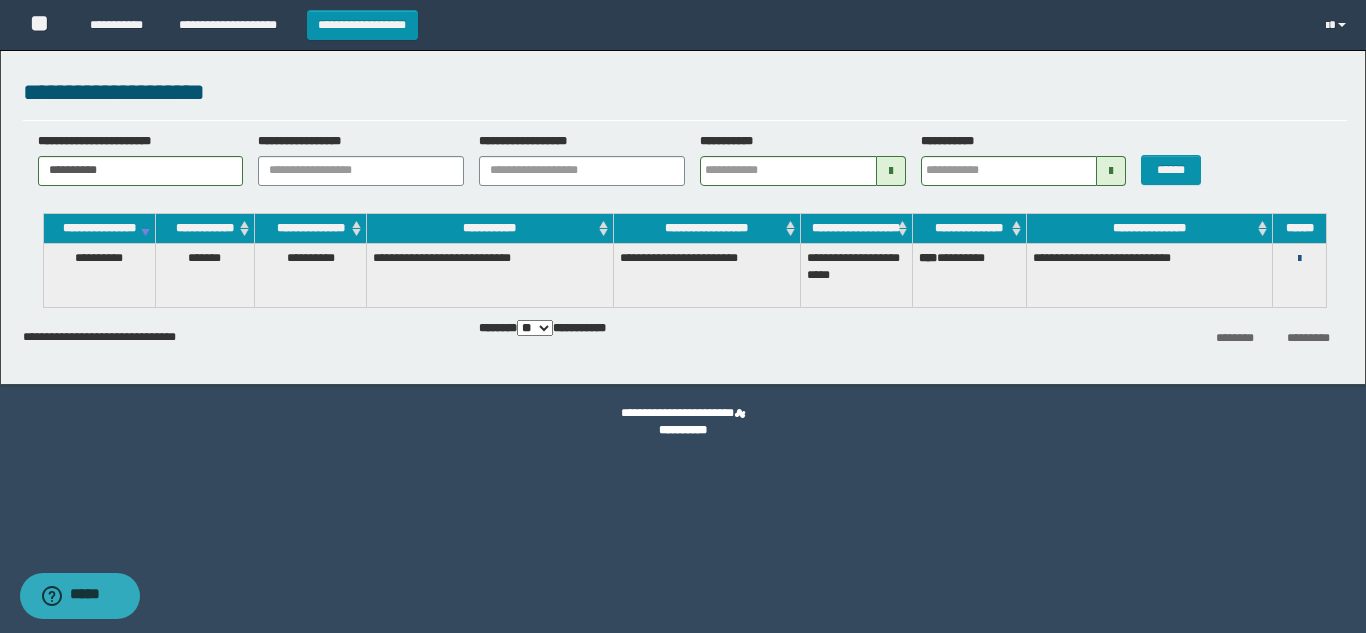 click at bounding box center (1299, 259) 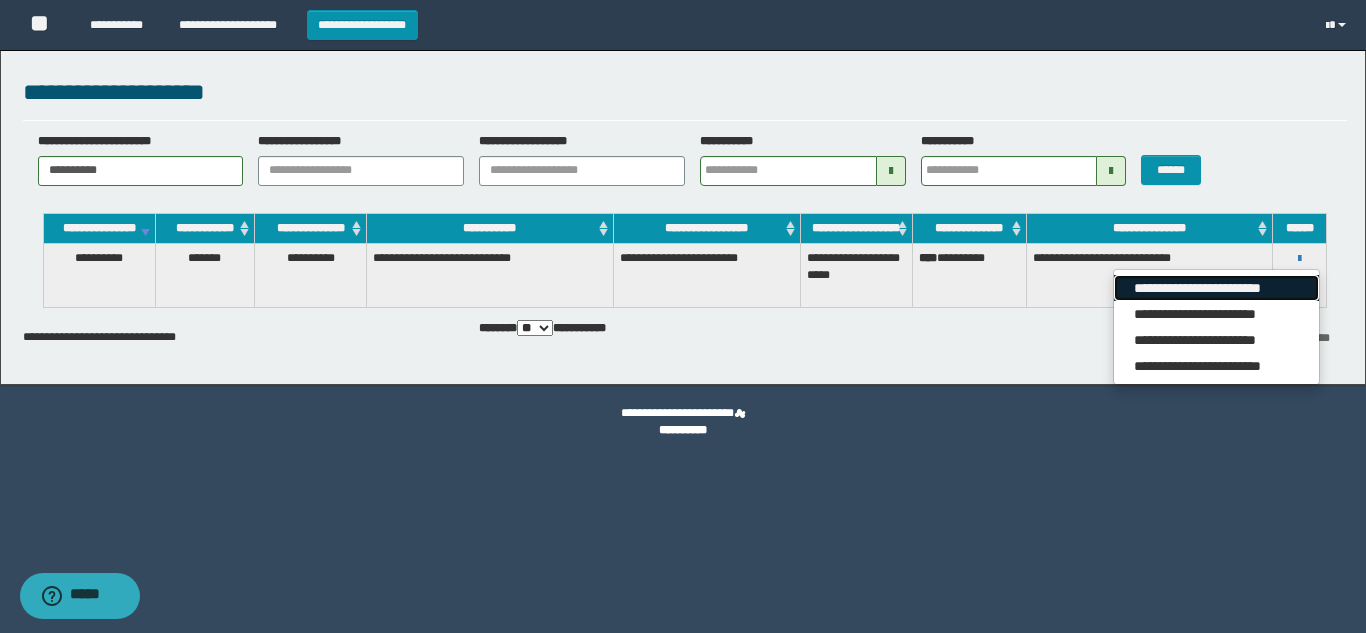 click on "**********" at bounding box center (1216, 288) 